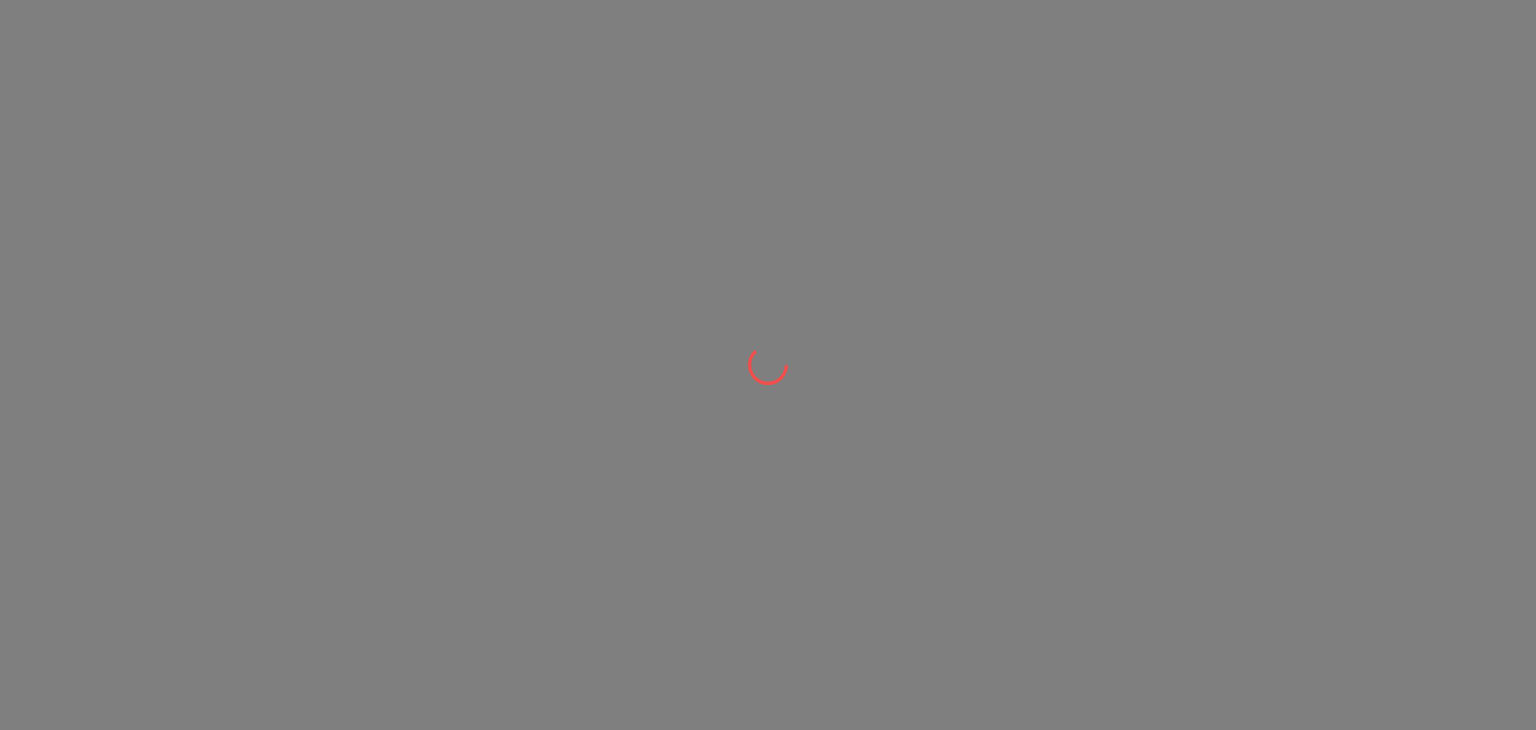 scroll, scrollTop: 0, scrollLeft: 0, axis: both 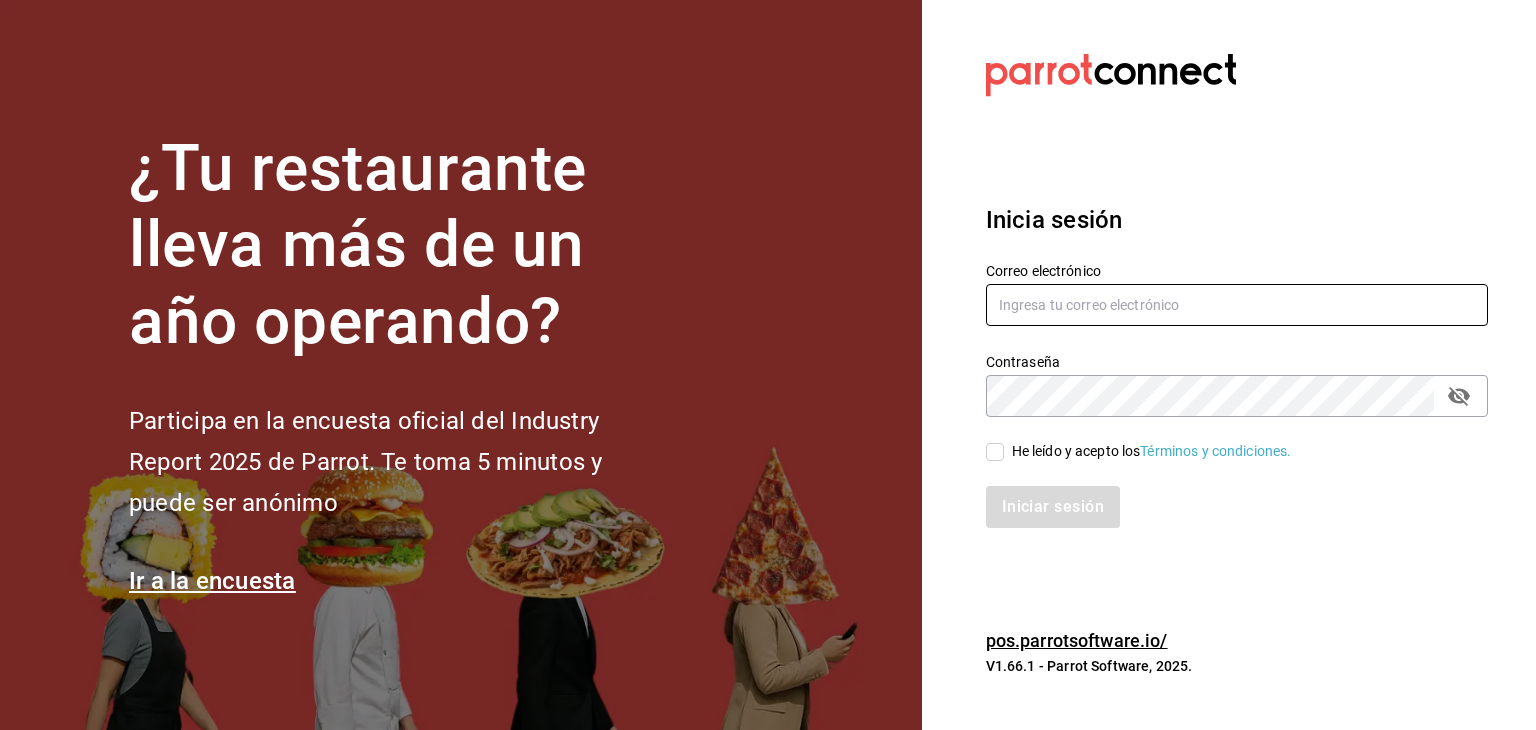 type on "[EMAIL]" 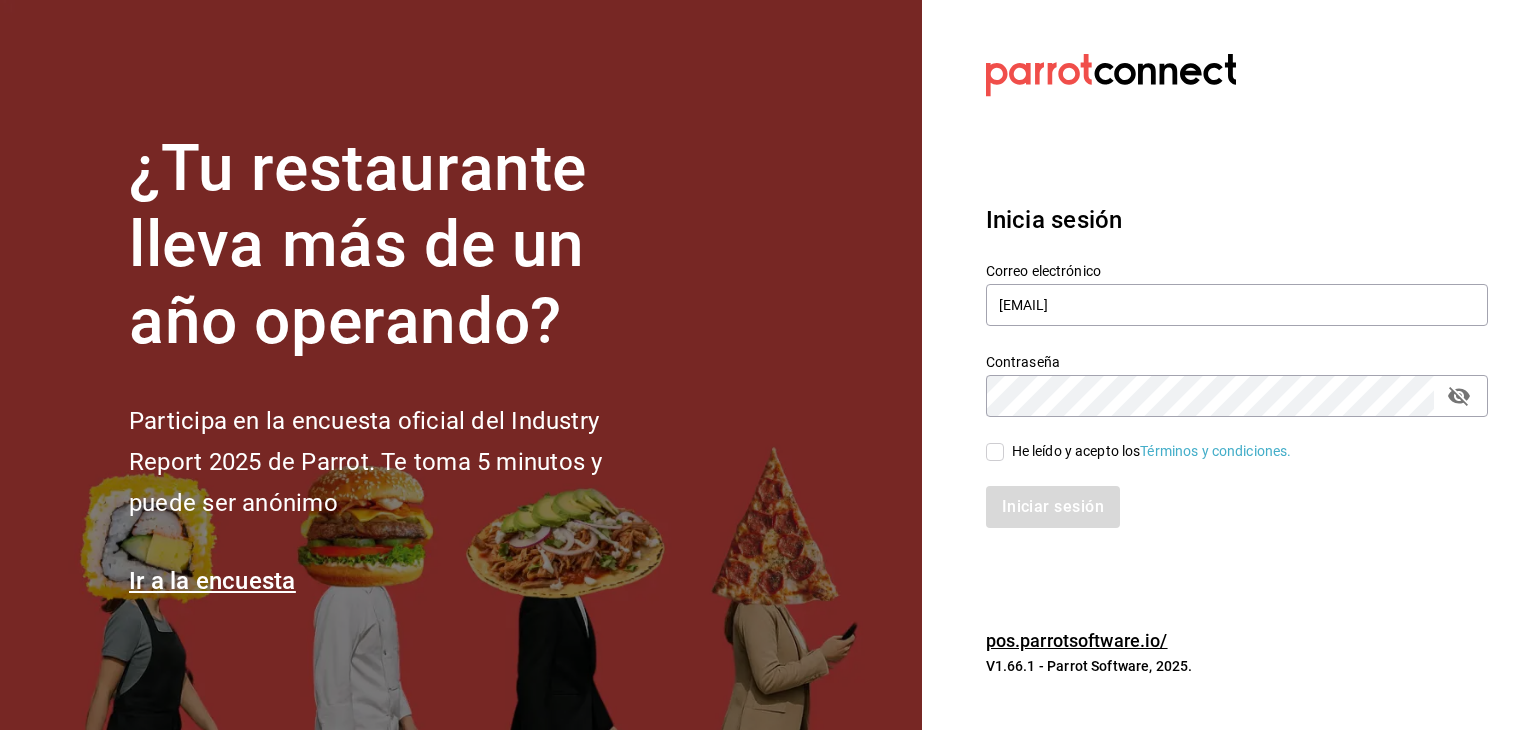 click on "He leído y acepto los  Términos y condiciones." at bounding box center (1225, 440) 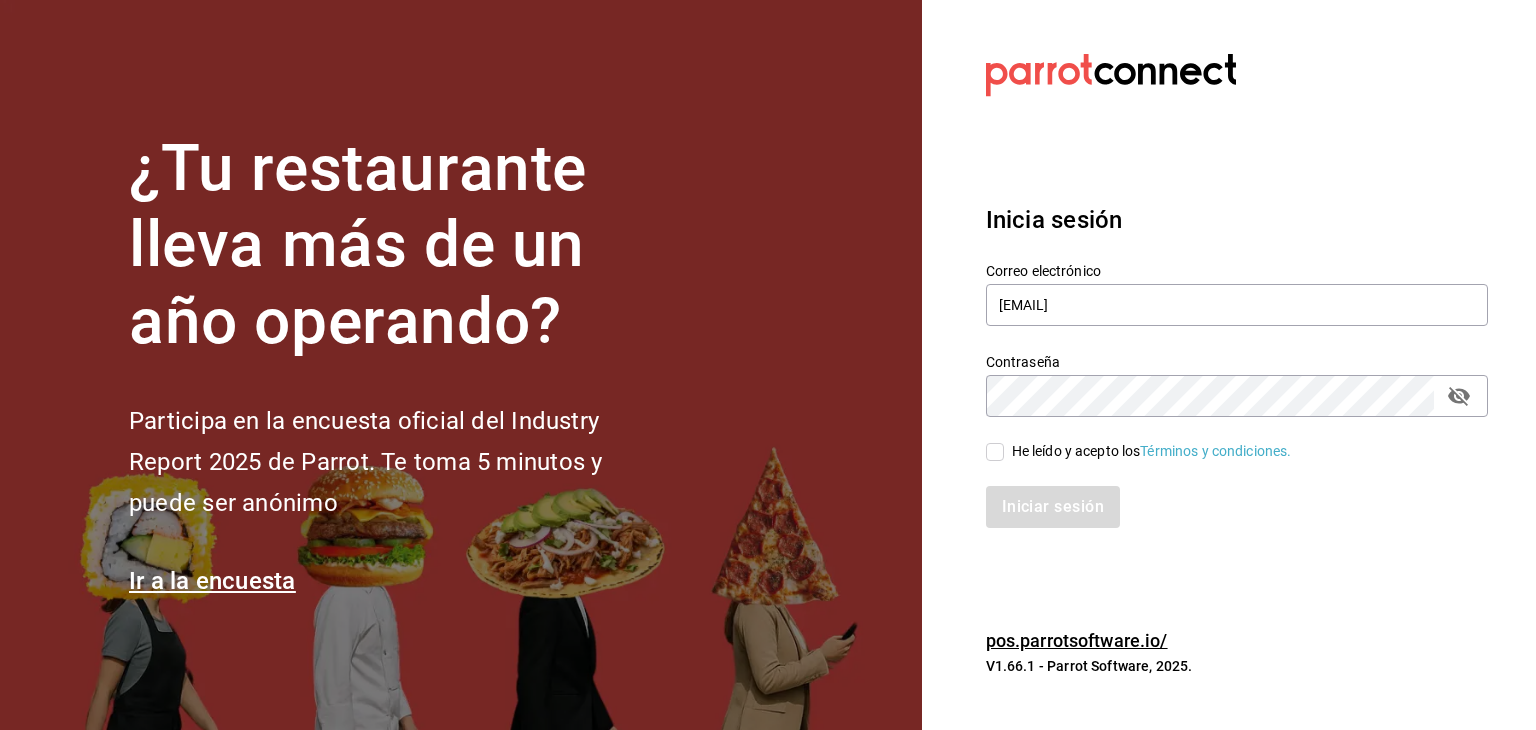 click on "He leído y acepto los  Términos y condiciones." at bounding box center (995, 452) 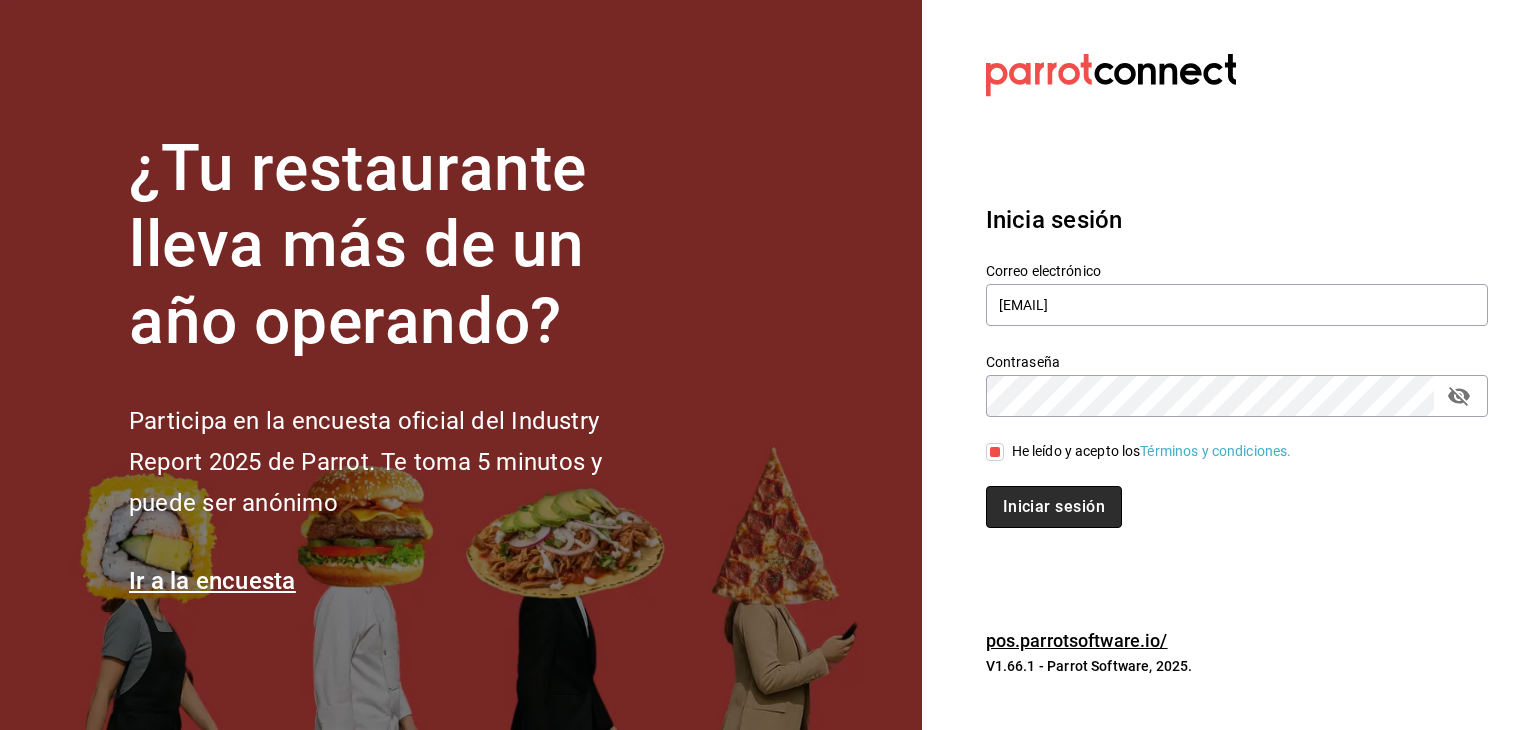 click on "Iniciar sesión" at bounding box center (1054, 507) 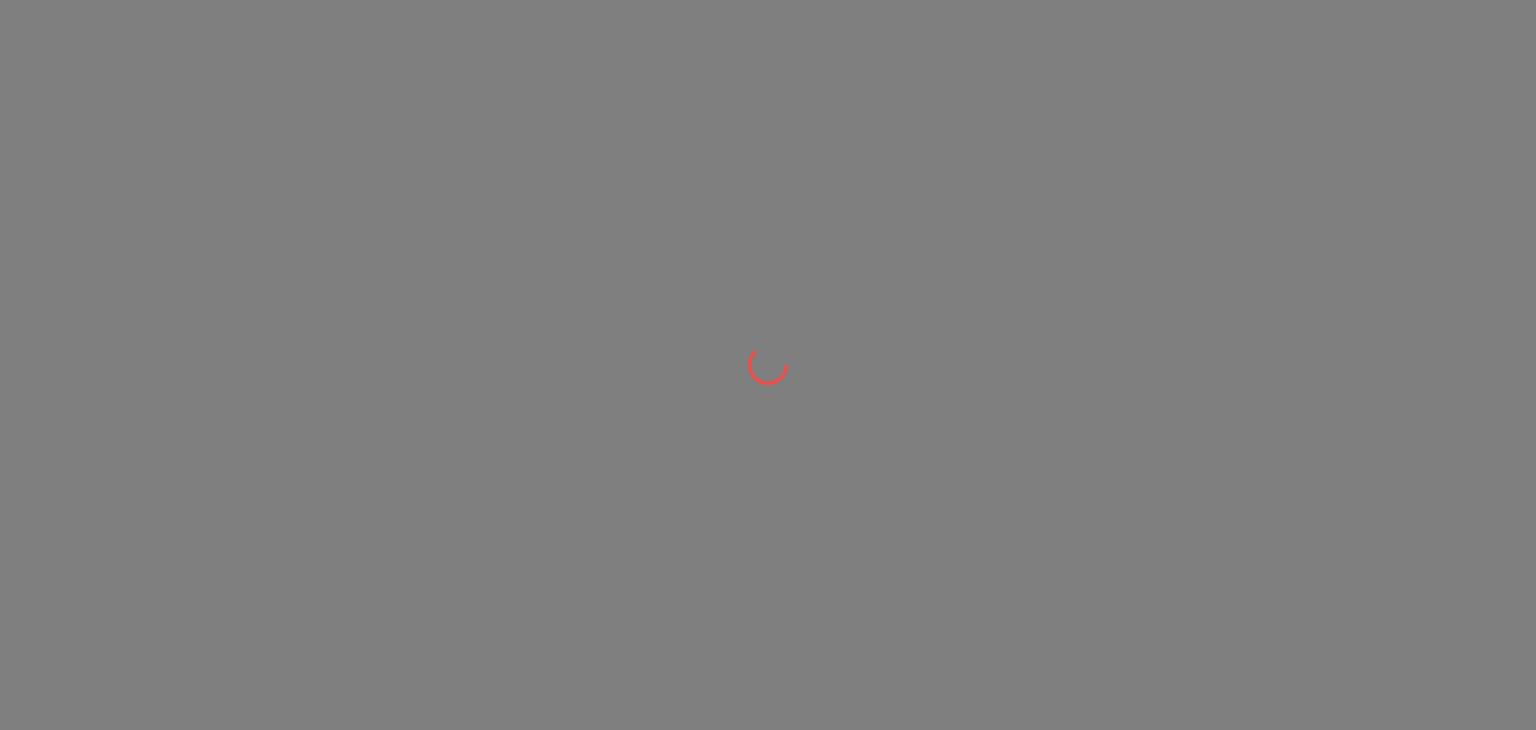 scroll, scrollTop: 0, scrollLeft: 0, axis: both 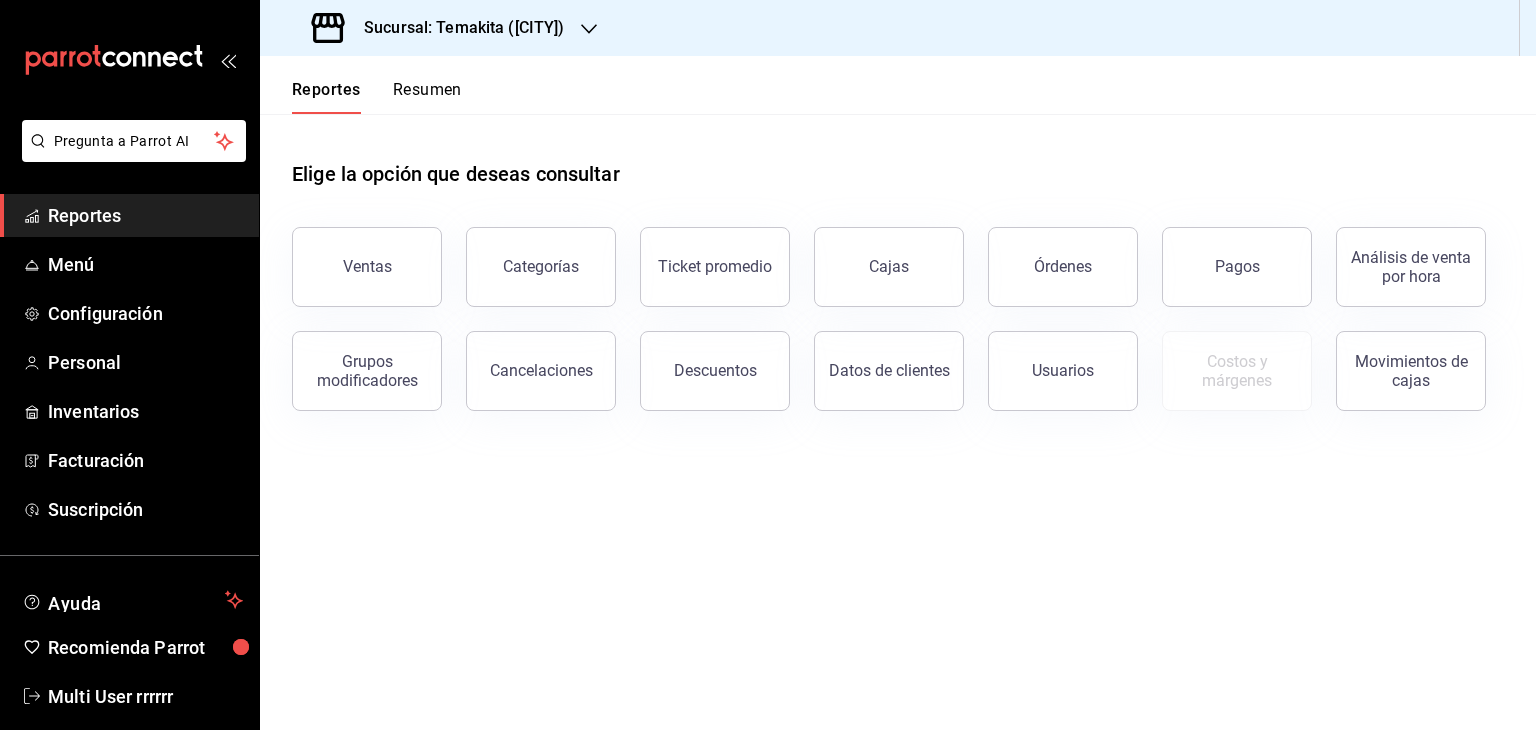 click on "Sucursal: Temakita ([CITY])" at bounding box center (440, 28) 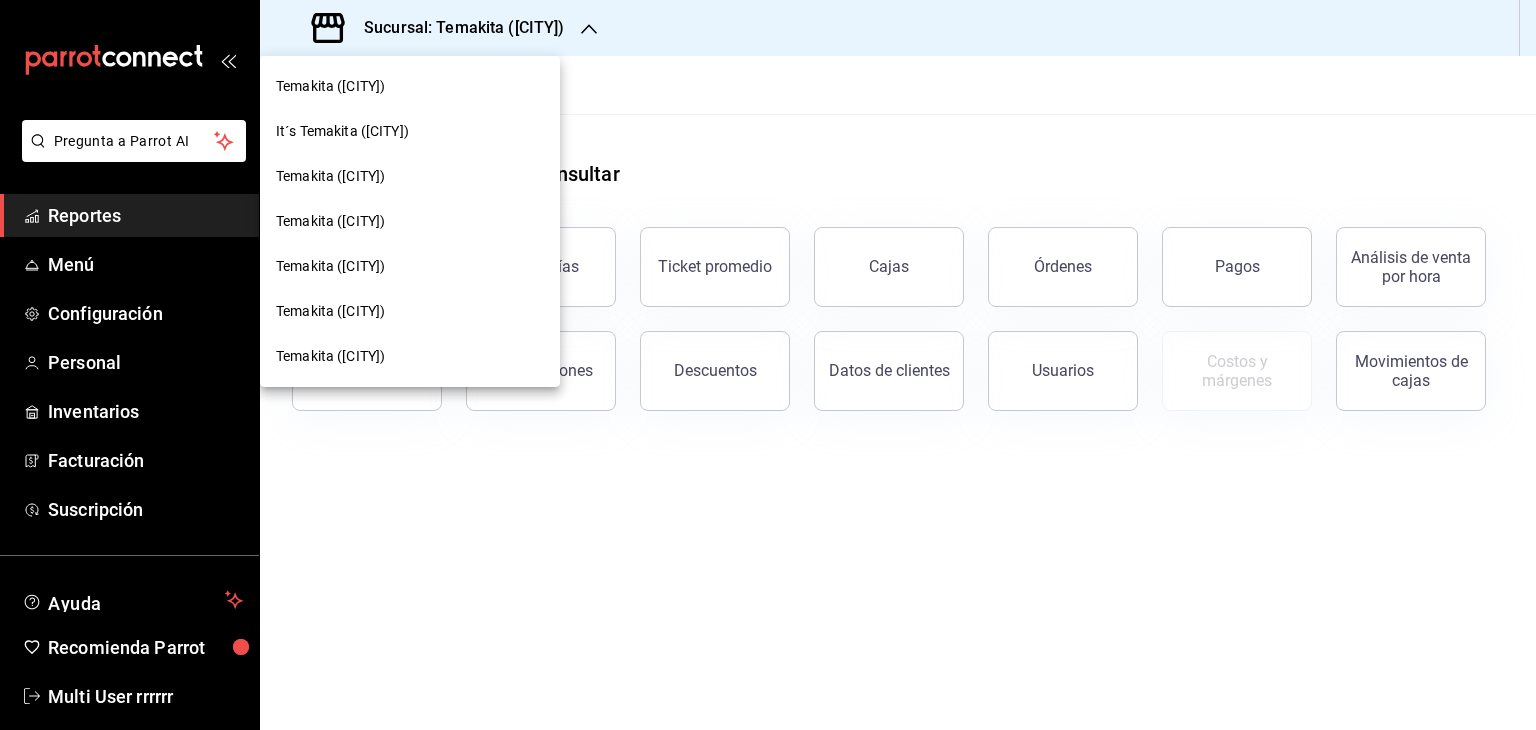 click at bounding box center (768, 365) 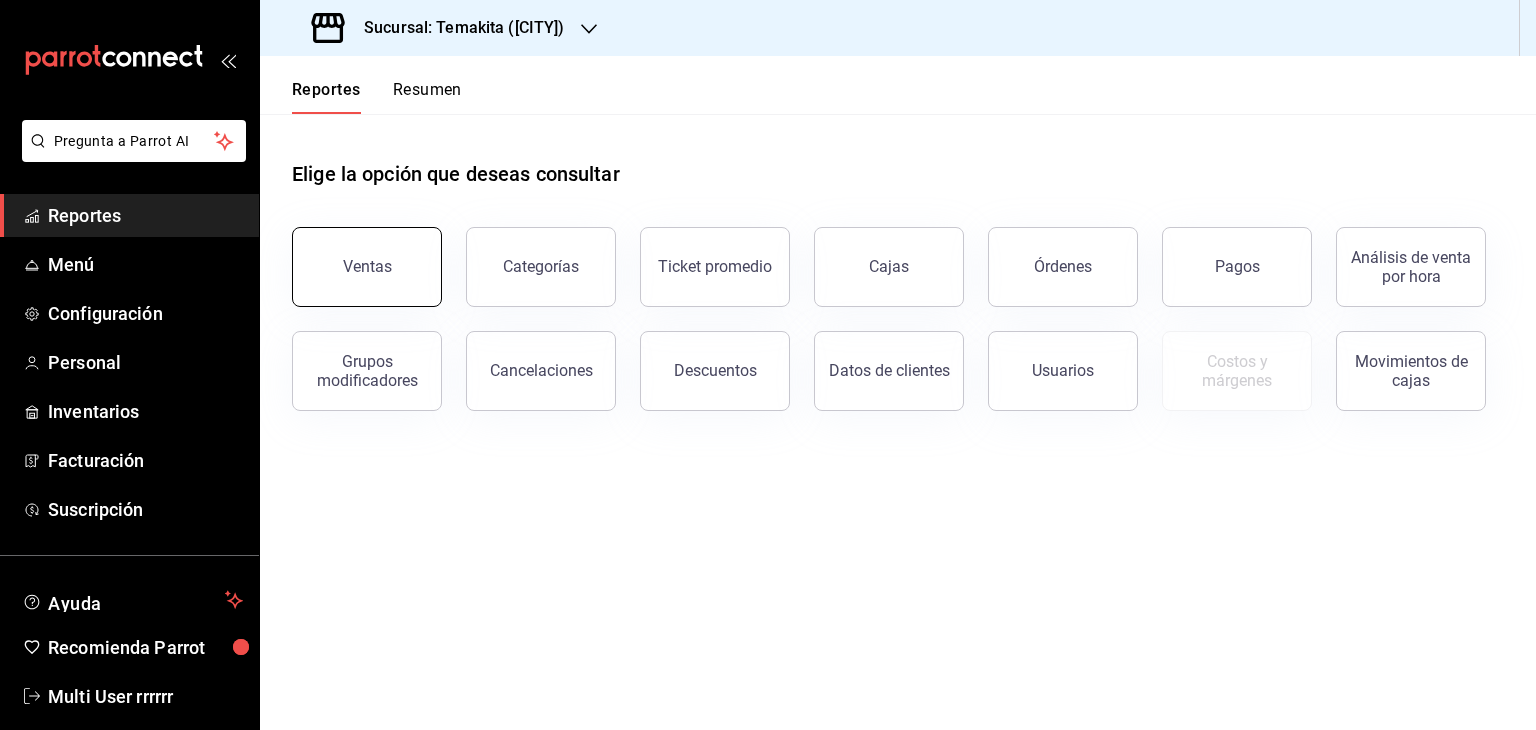 click on "Ventas" at bounding box center [355, 255] 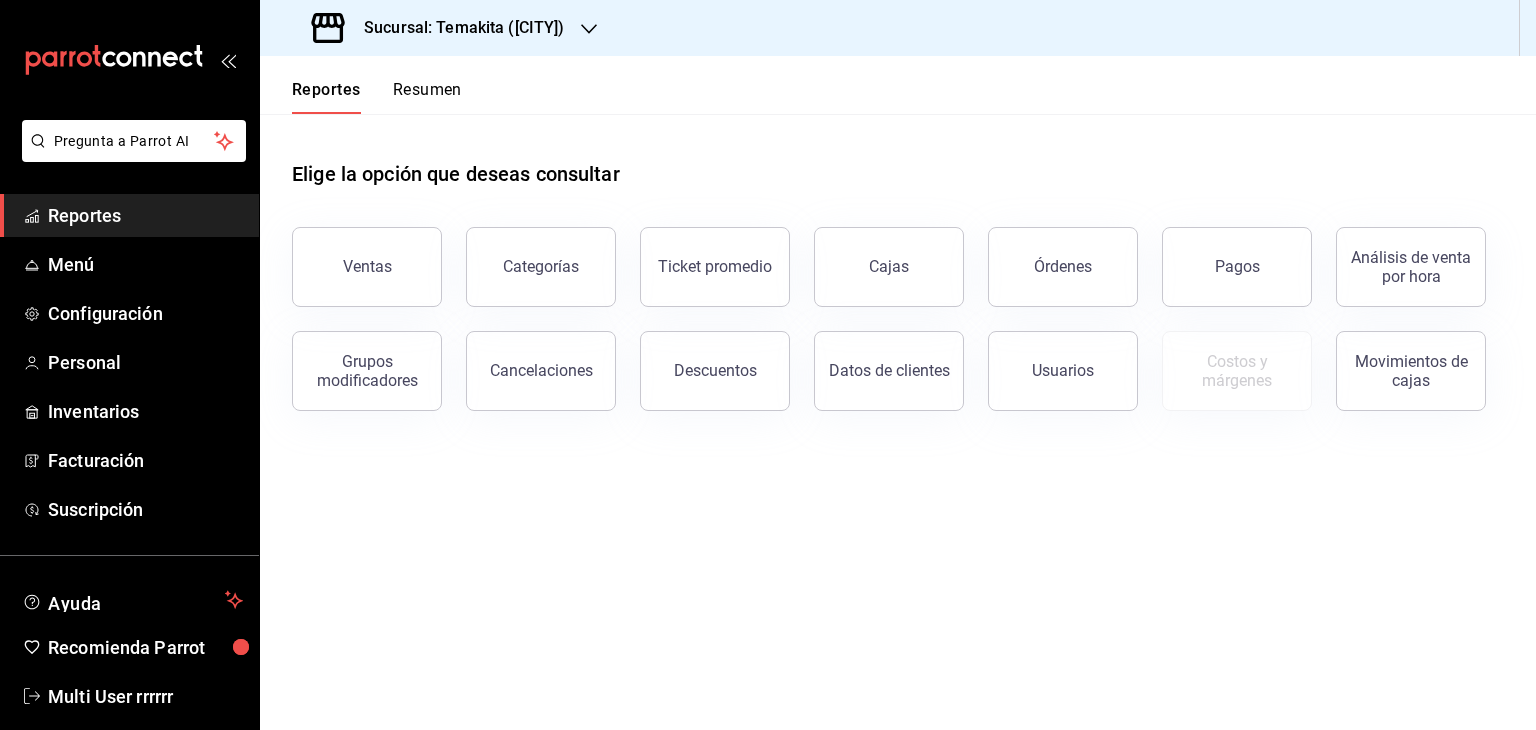 click on "Resumen" at bounding box center (427, 97) 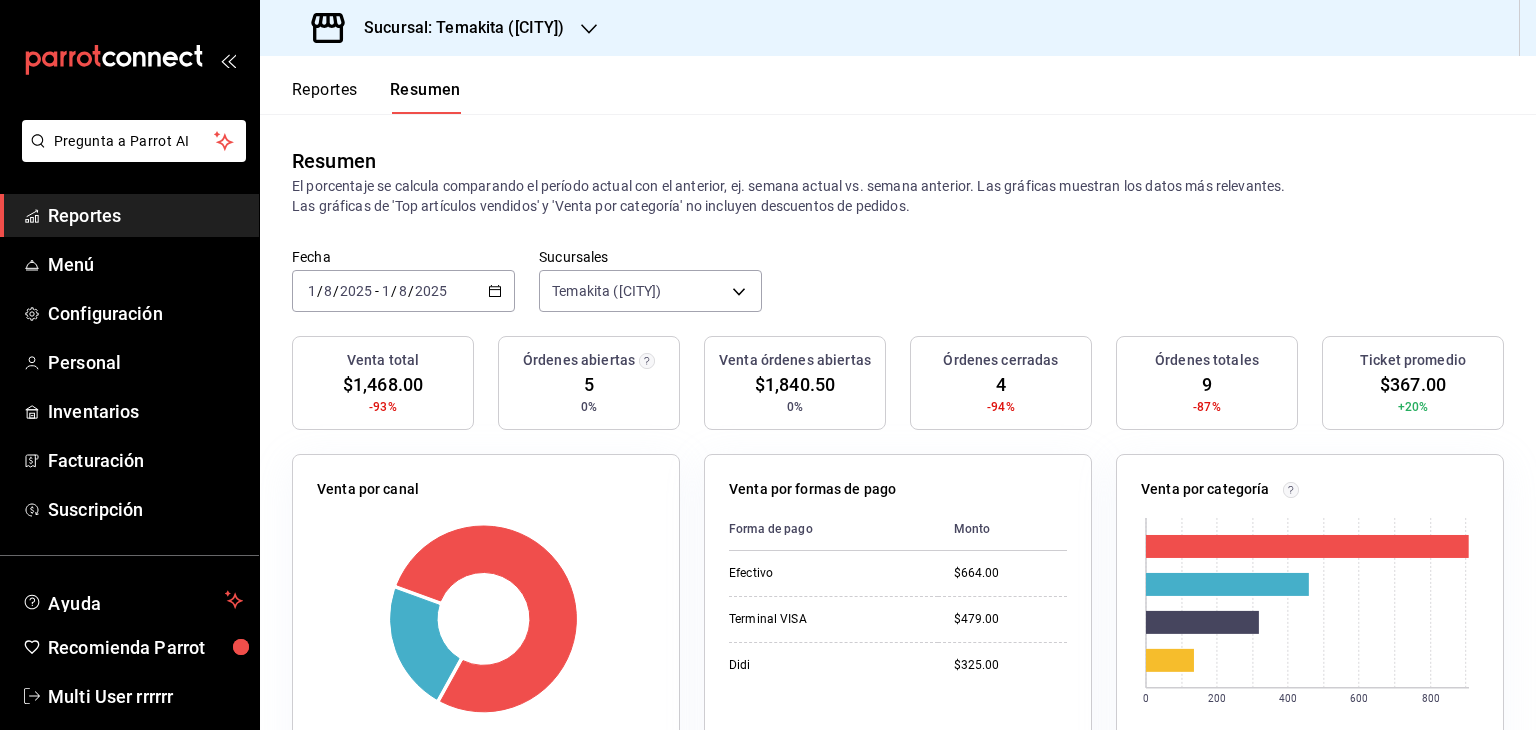 click 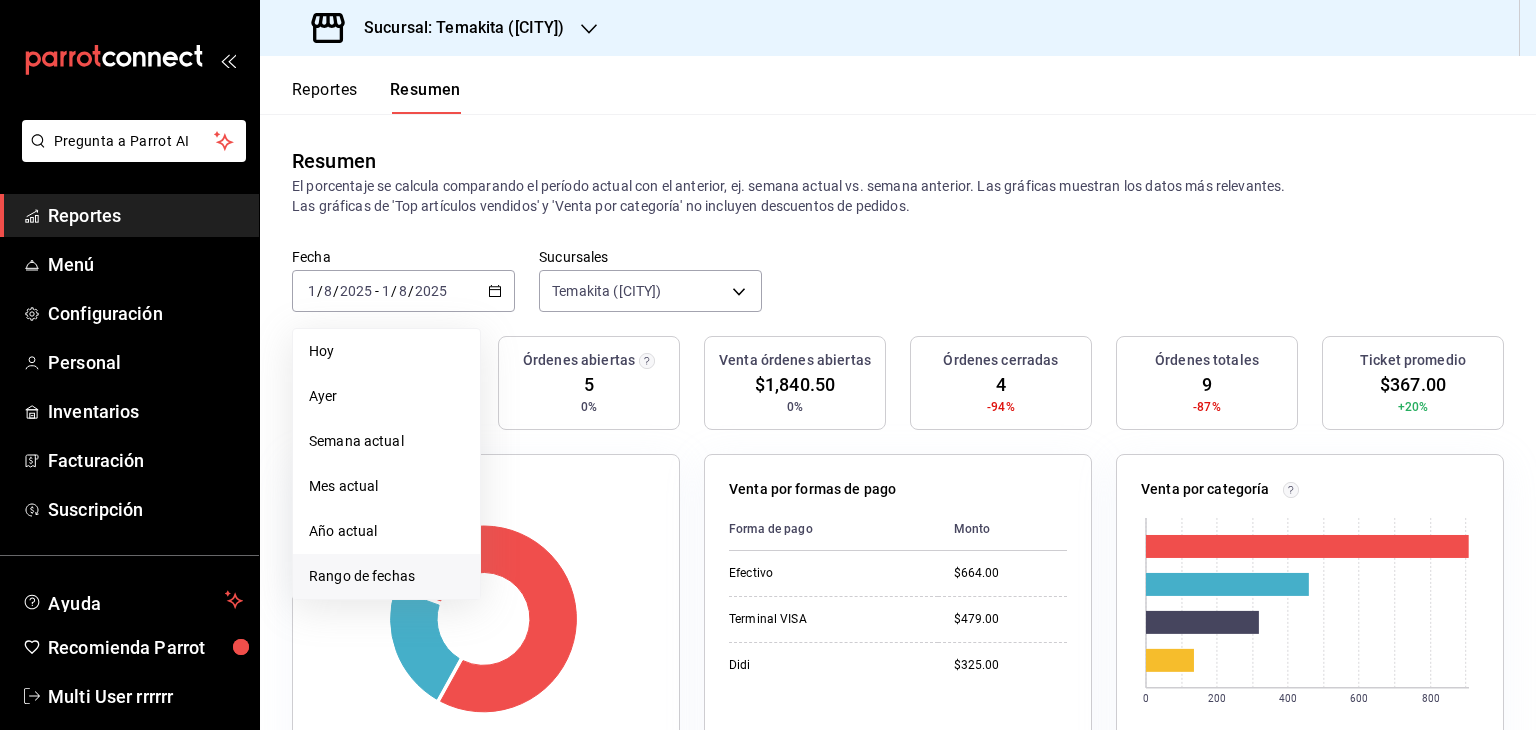 click on "Rango de fechas" at bounding box center [386, 576] 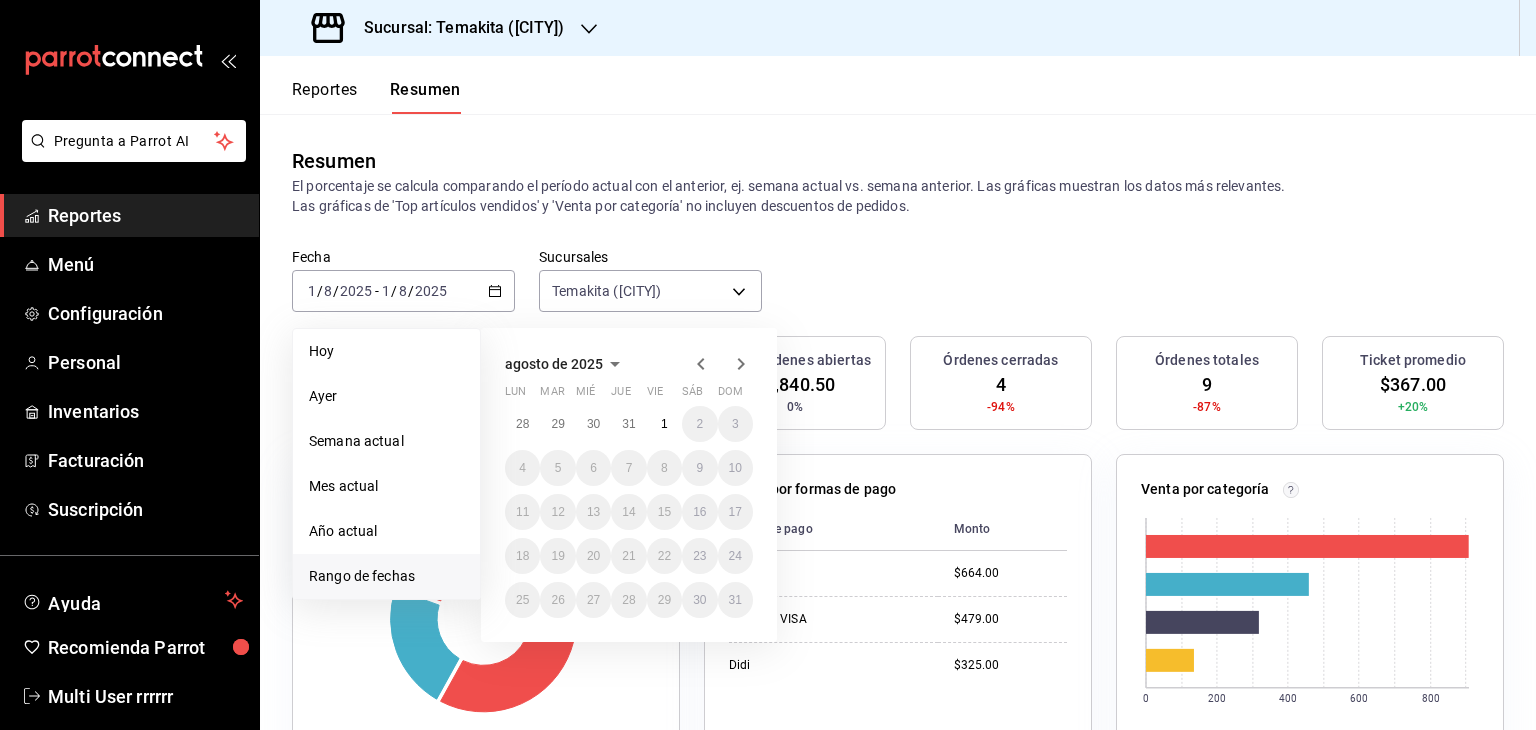 click 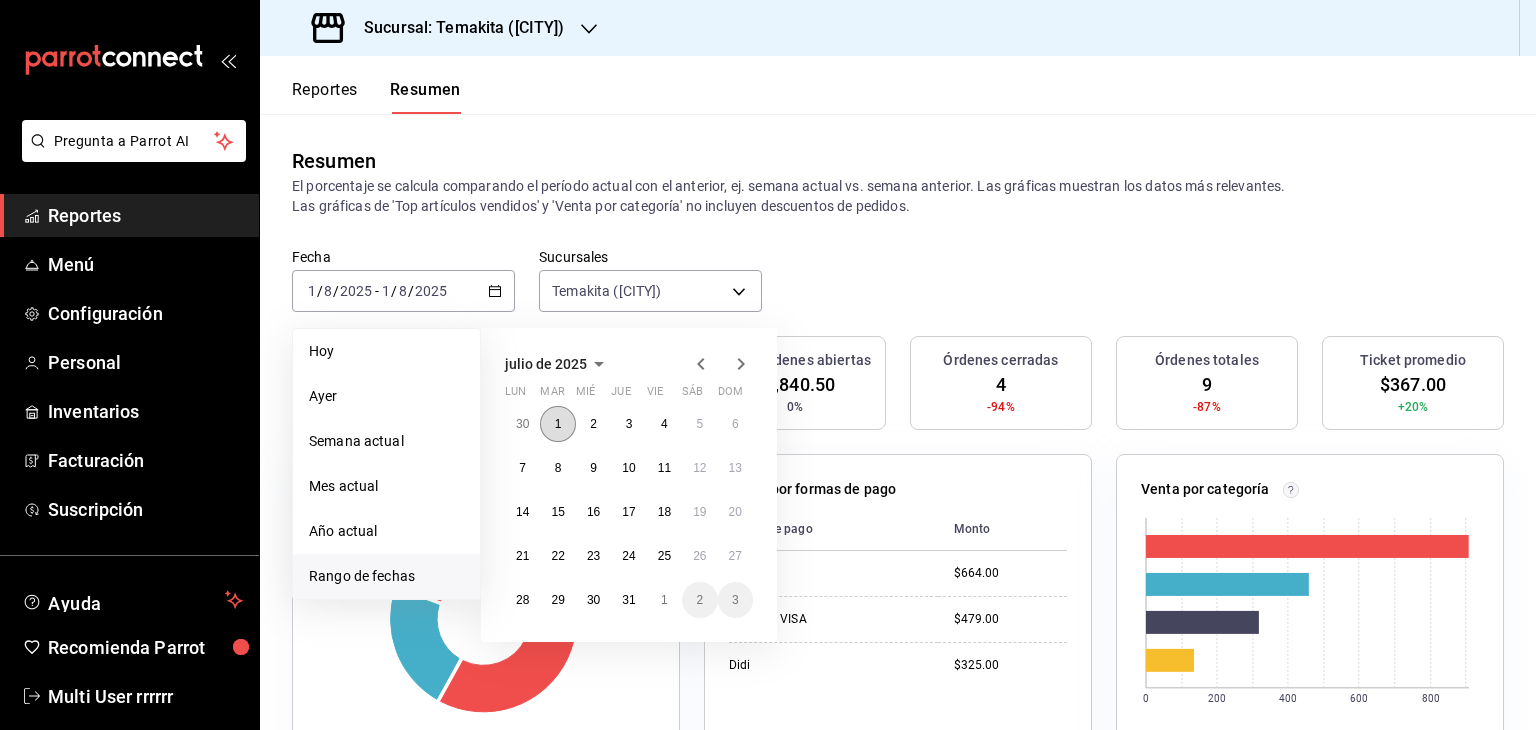 click on "1" at bounding box center [557, 424] 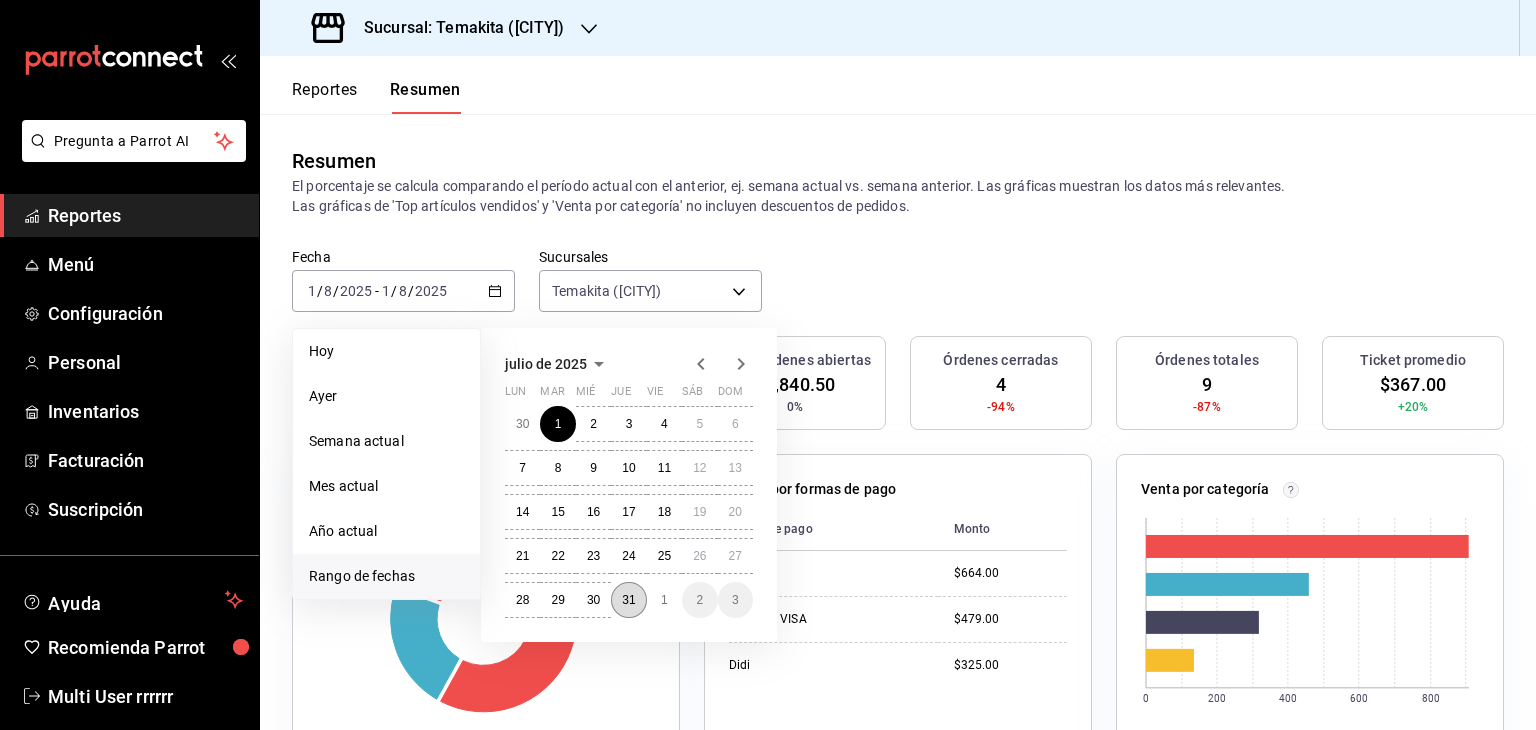 click on "31" at bounding box center [628, 600] 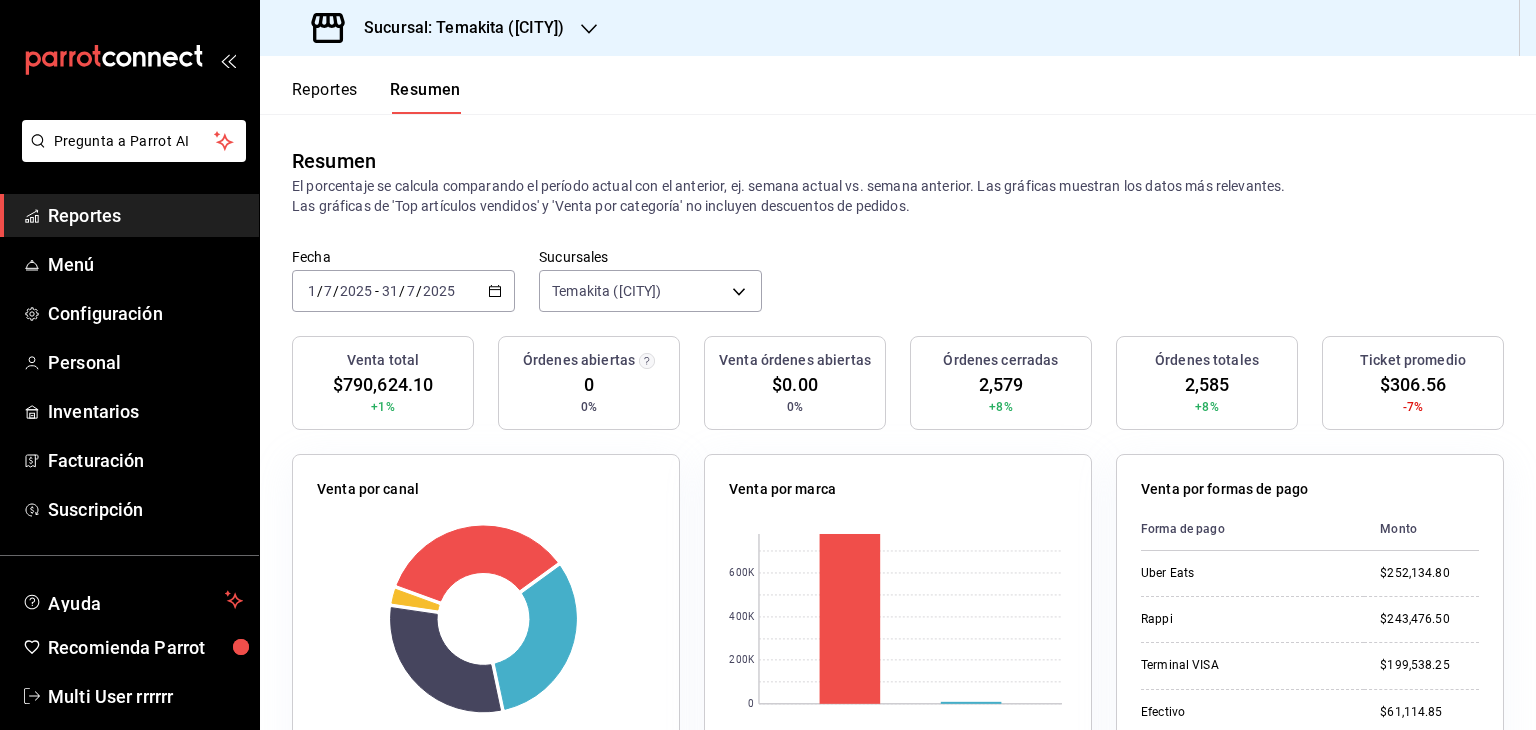 click on "2025-07-01 1 / 7 / 2025 - 2025-07-31 31 / 7 / 2025" at bounding box center [403, 291] 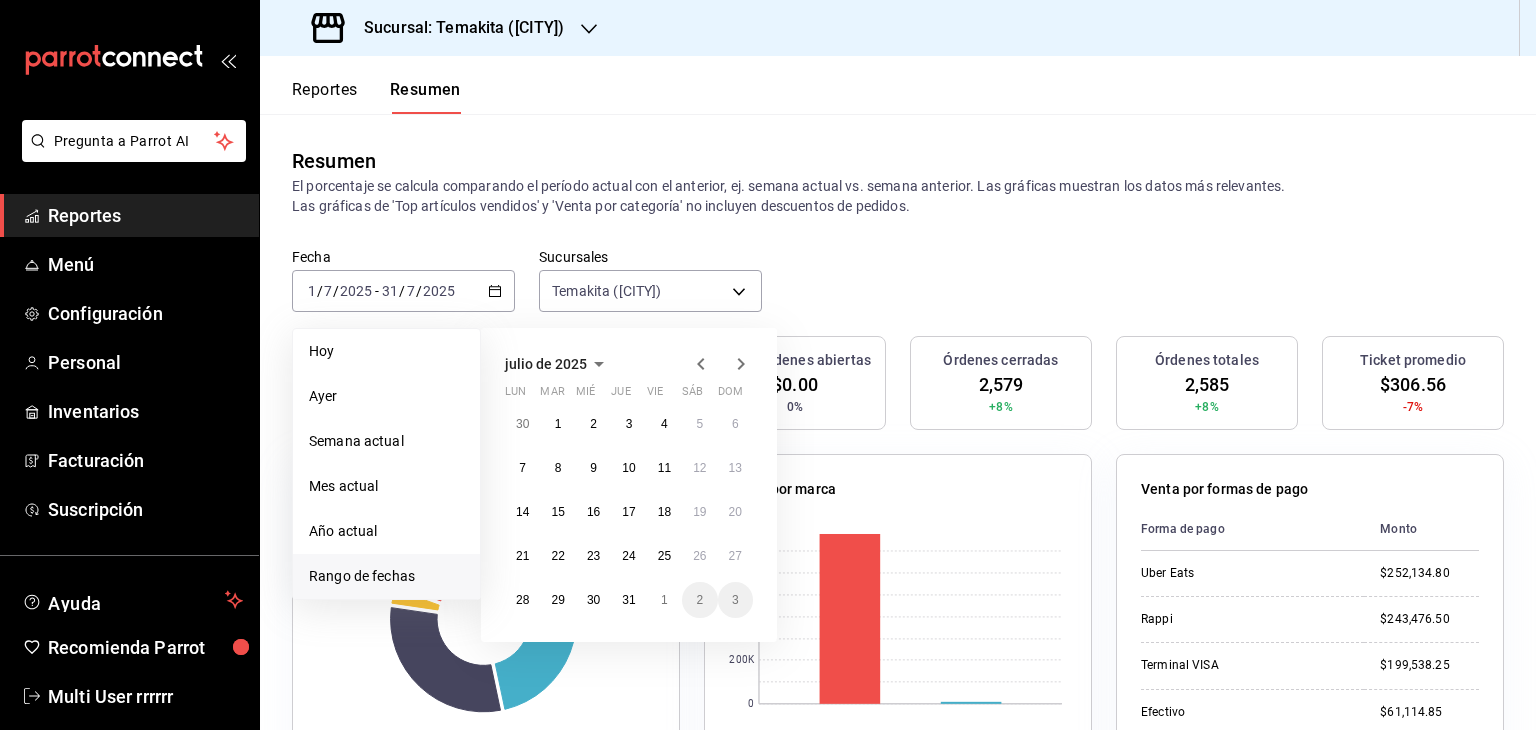 click on "julio de 2025" at bounding box center (558, 364) 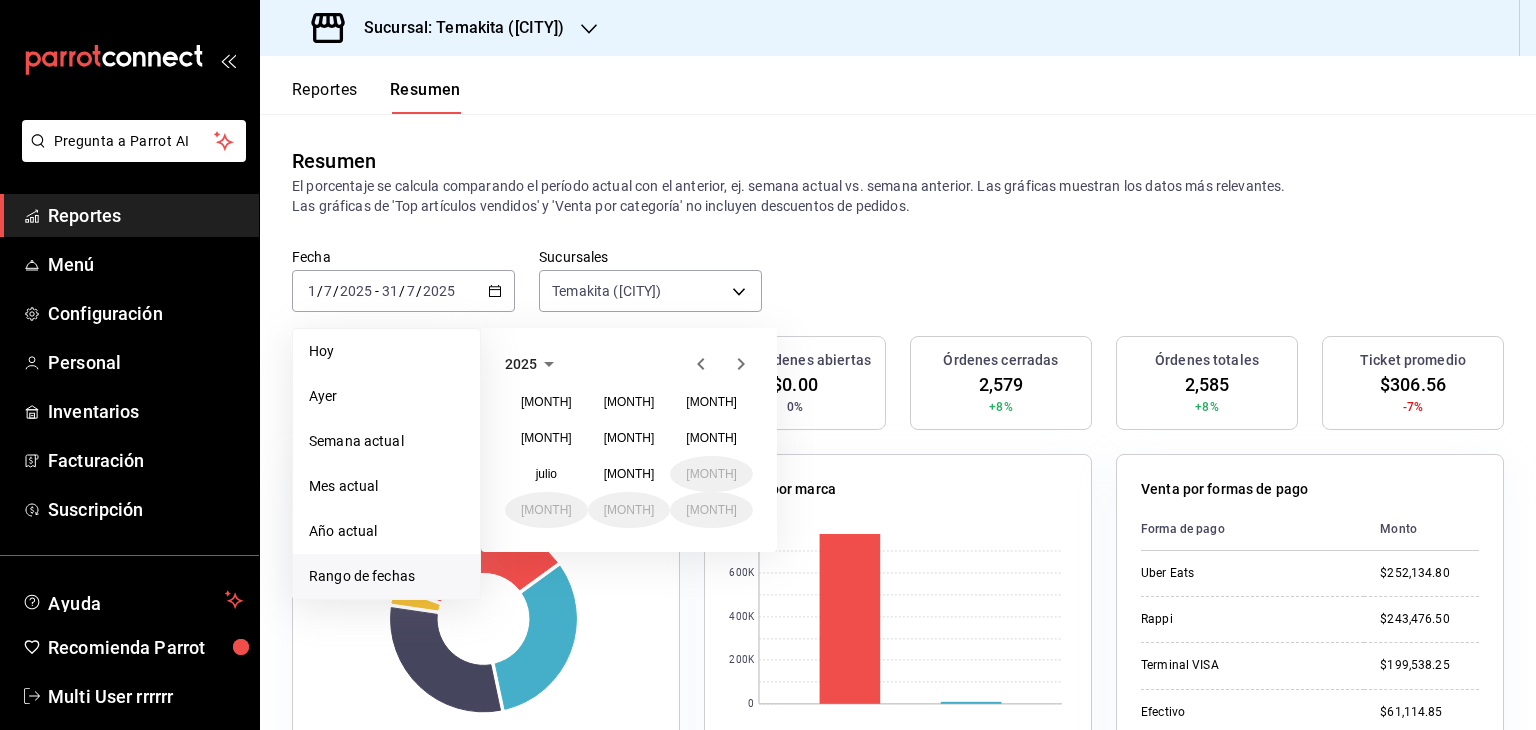 click 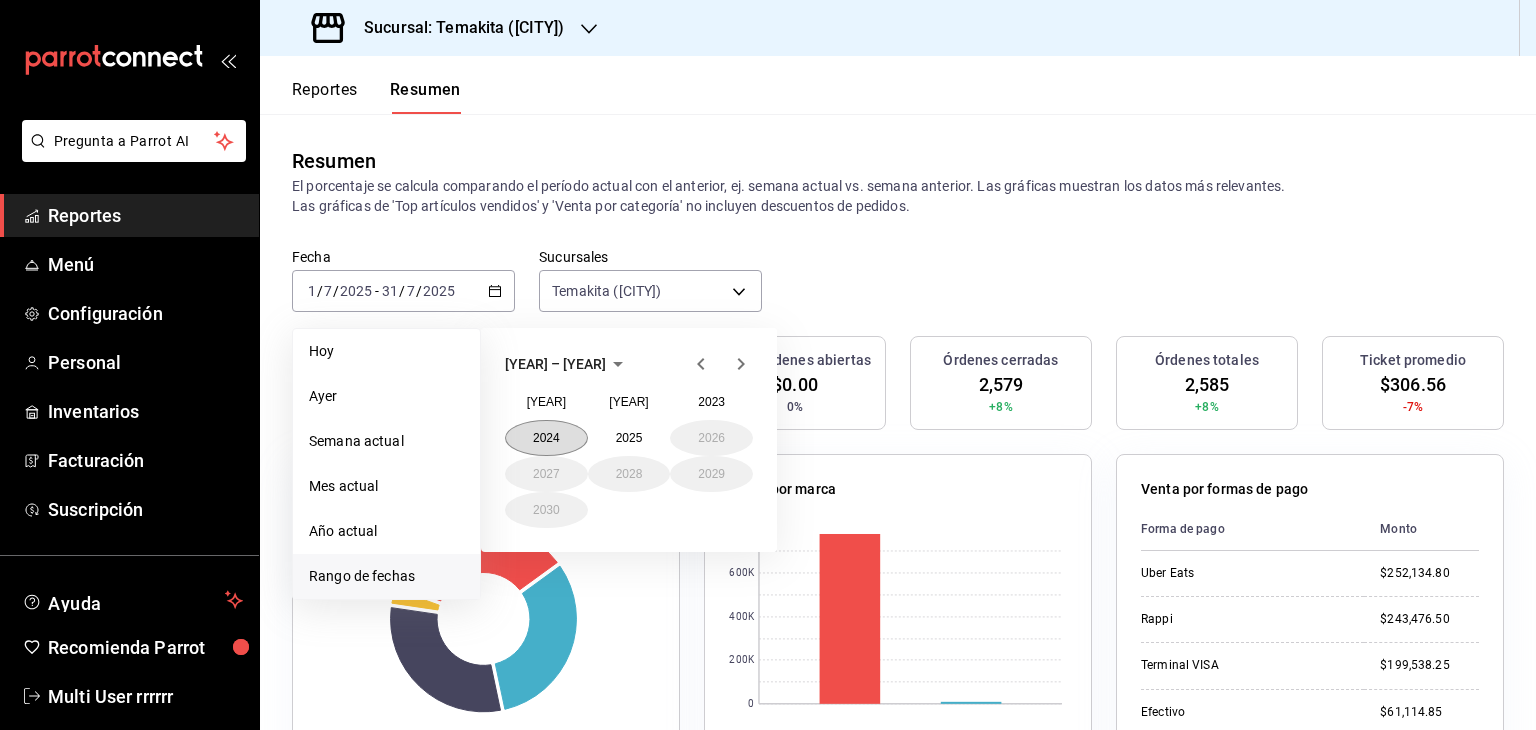 click on "2024" at bounding box center [546, 438] 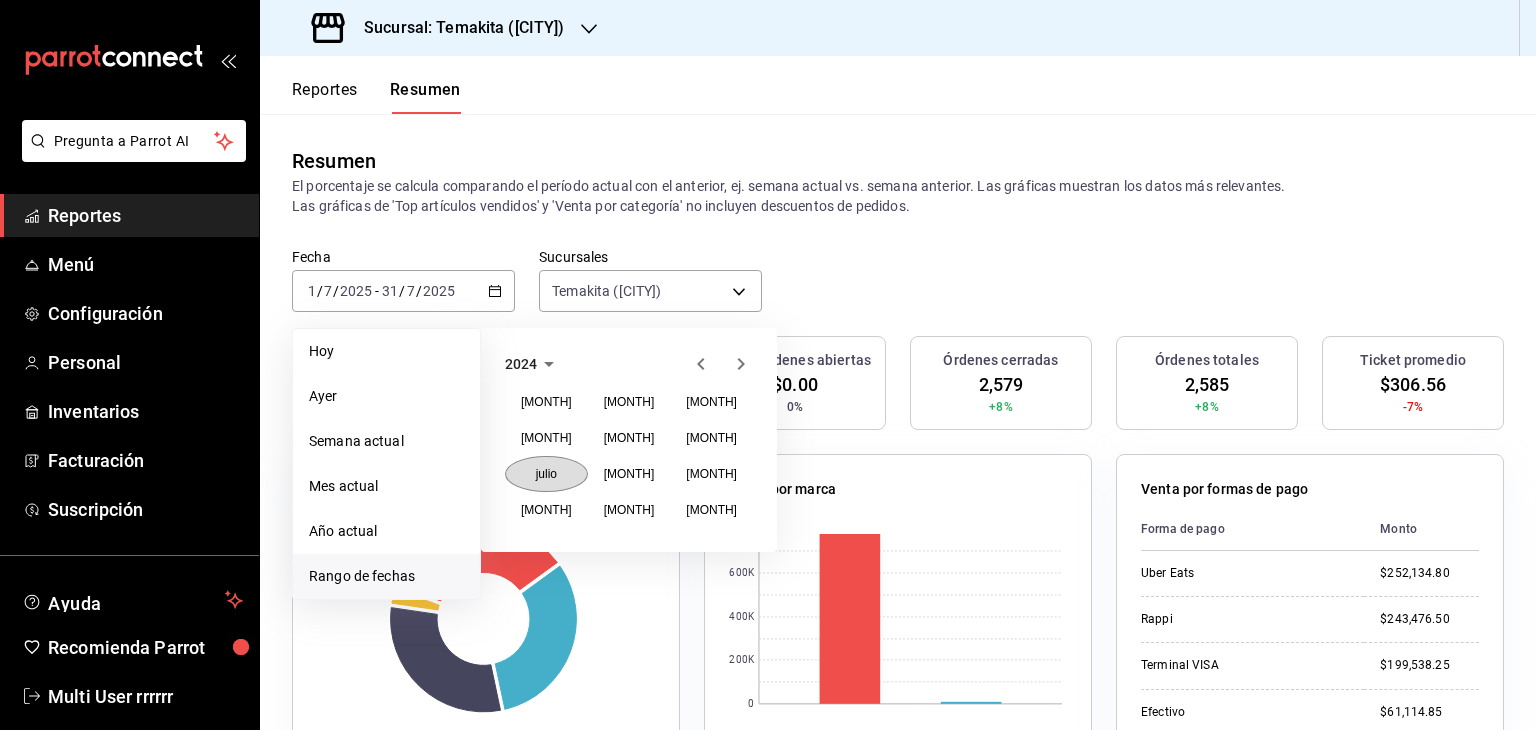 click on "julio" at bounding box center (546, 474) 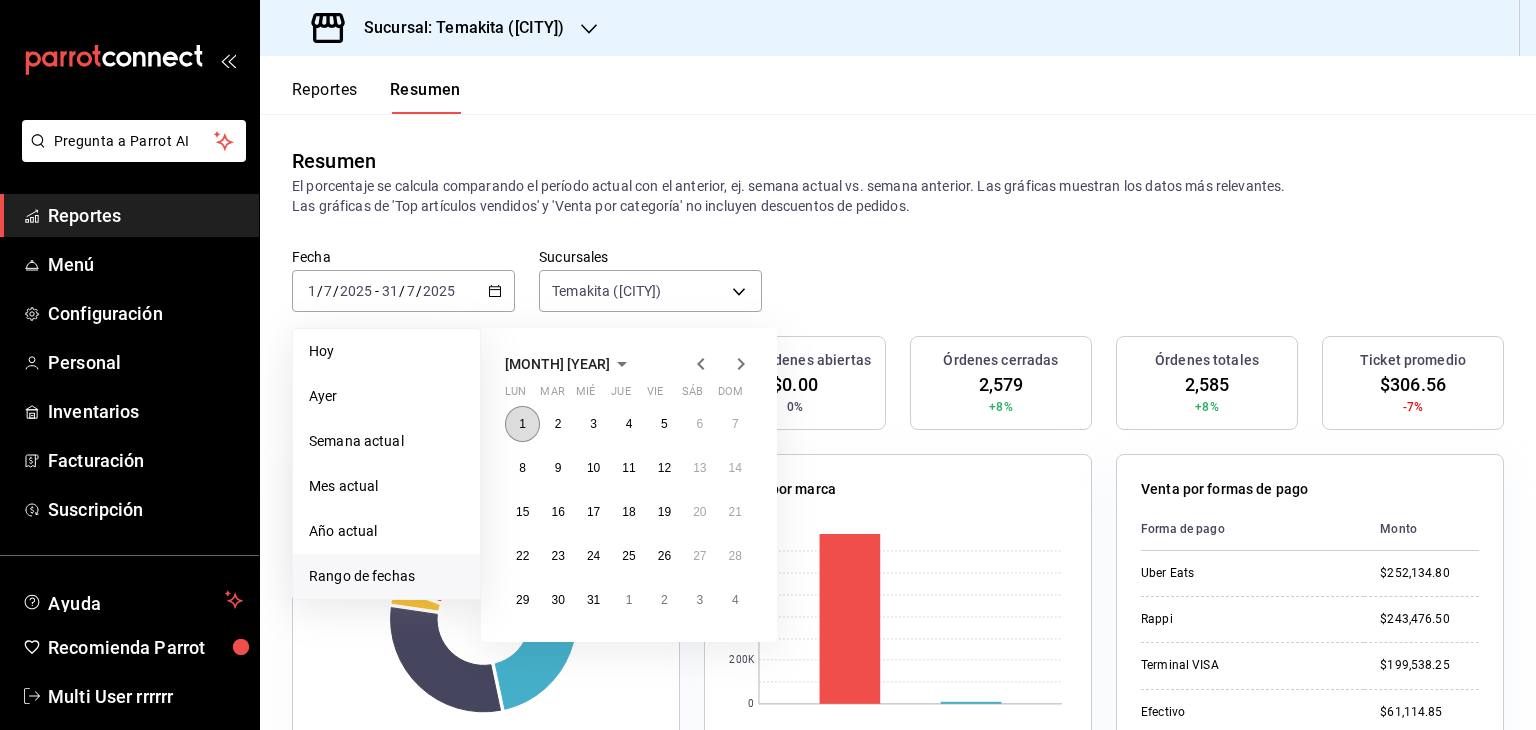 click on "1" at bounding box center [522, 424] 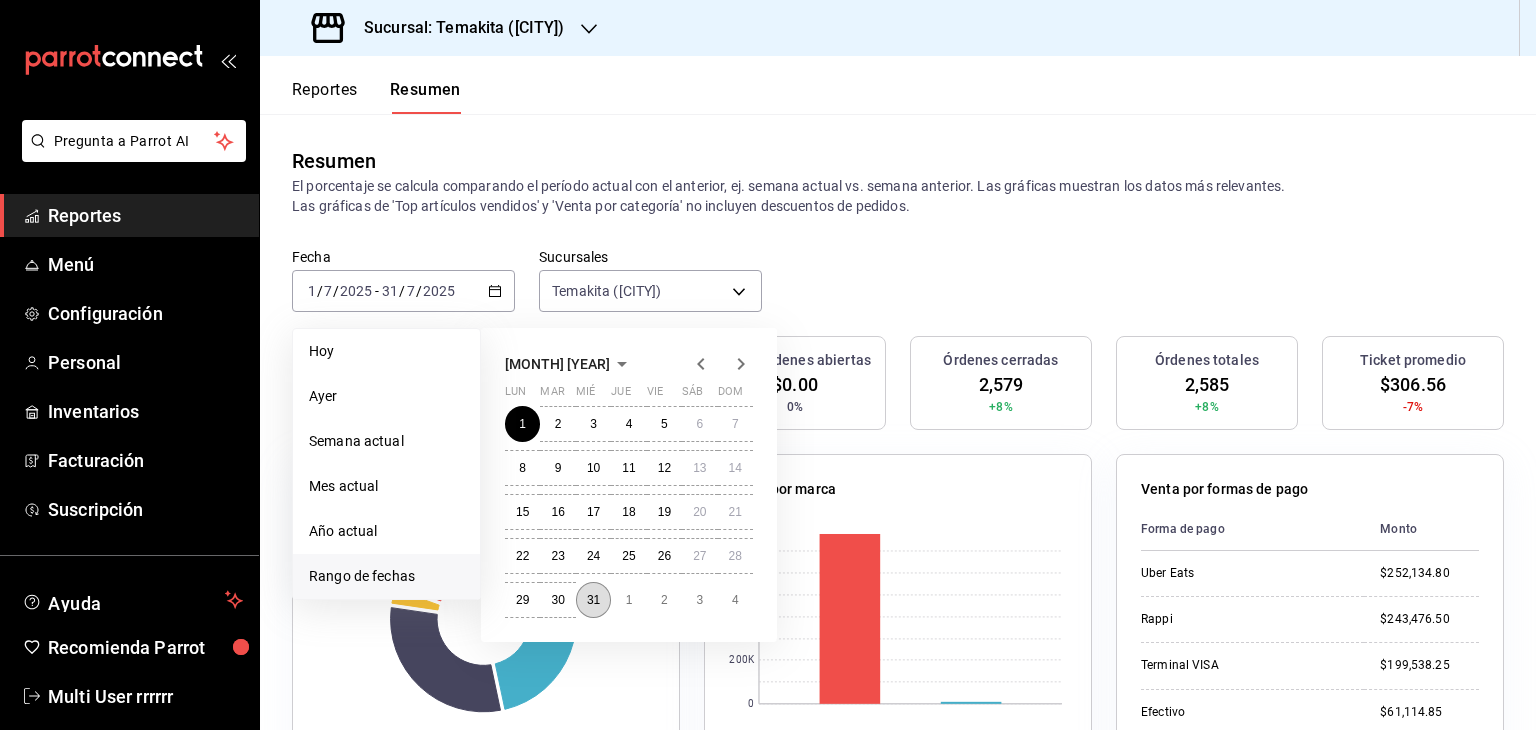 click on "31" at bounding box center [593, 600] 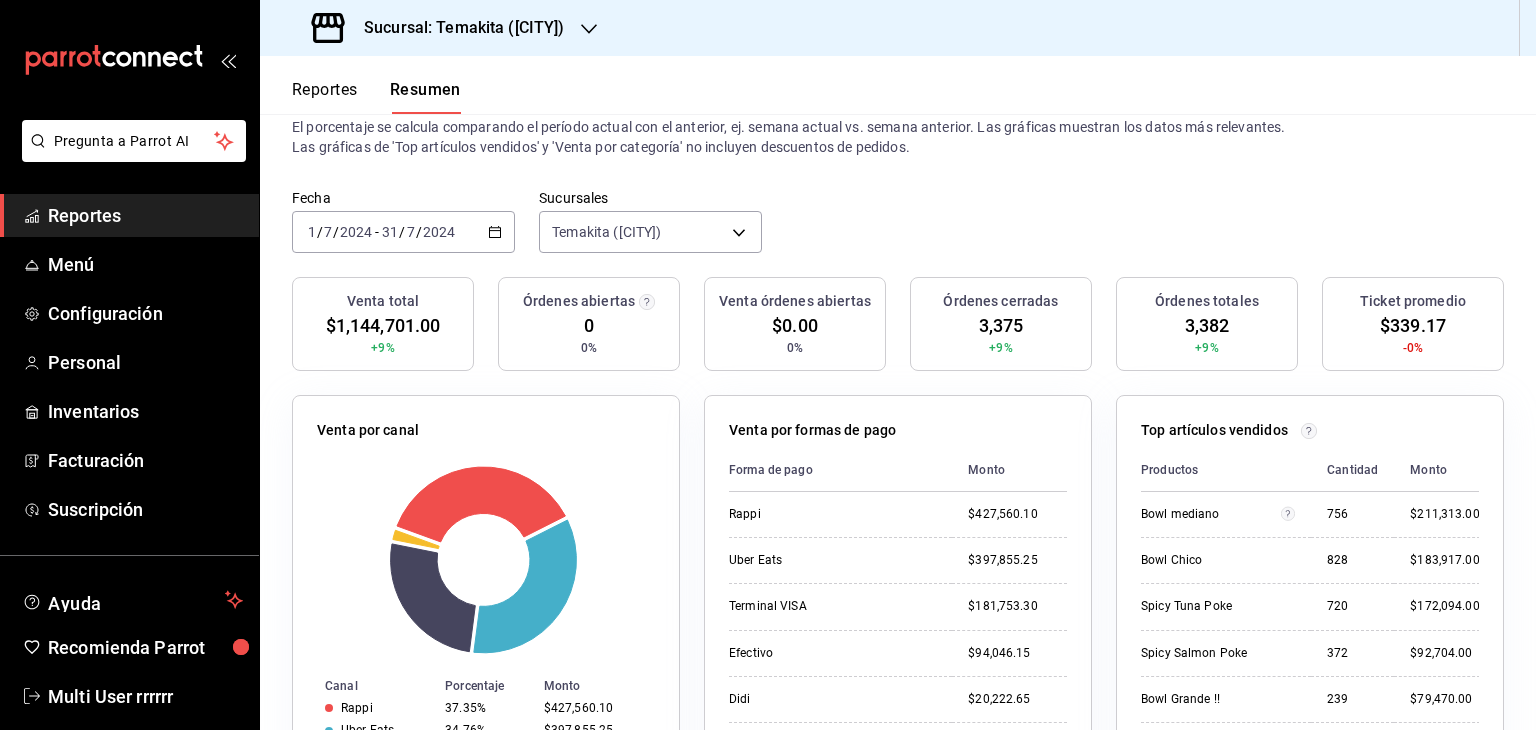 scroll, scrollTop: 0, scrollLeft: 0, axis: both 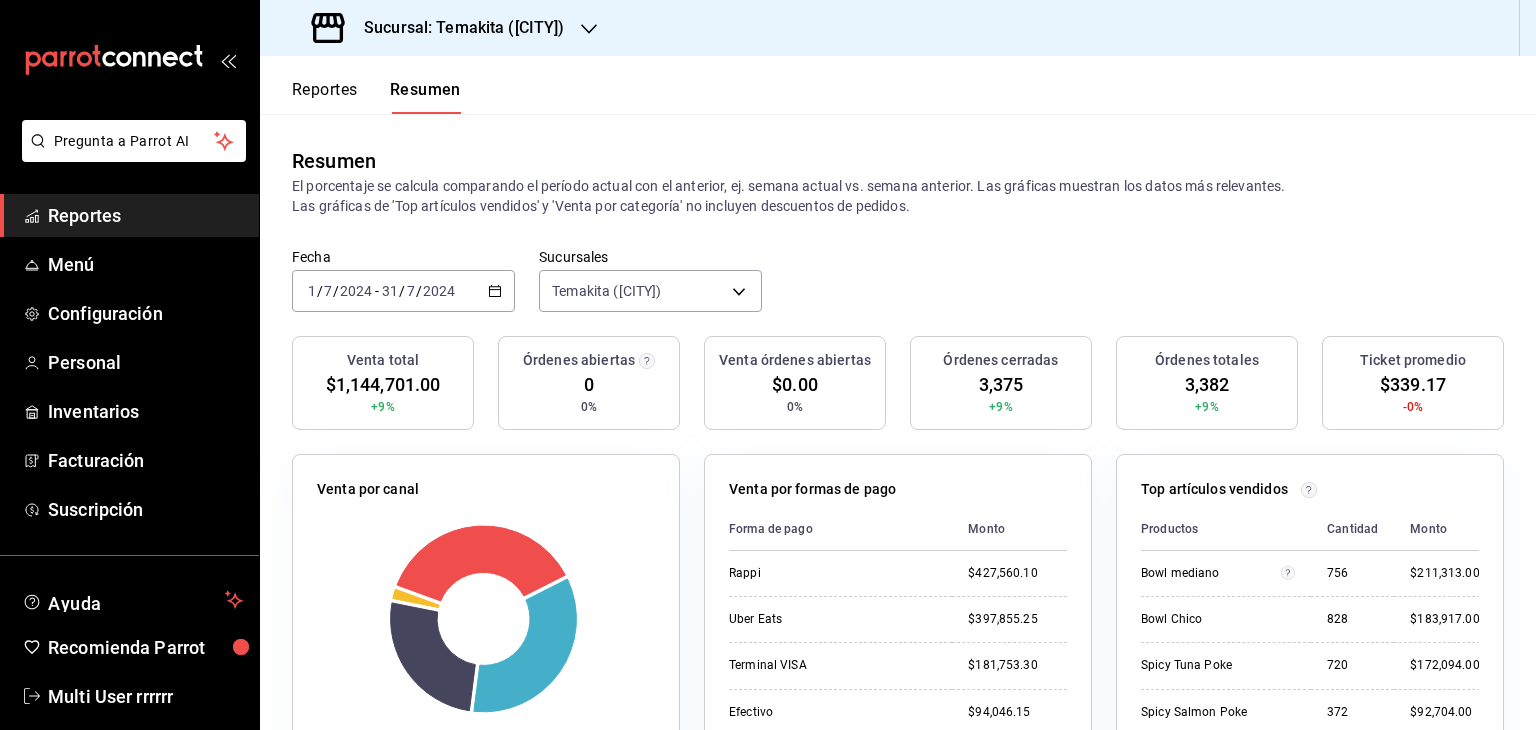 click on "2024-07-01 1 / 7 / 2024 - 2024-07-31 31 / 7 / 2024" at bounding box center (403, 291) 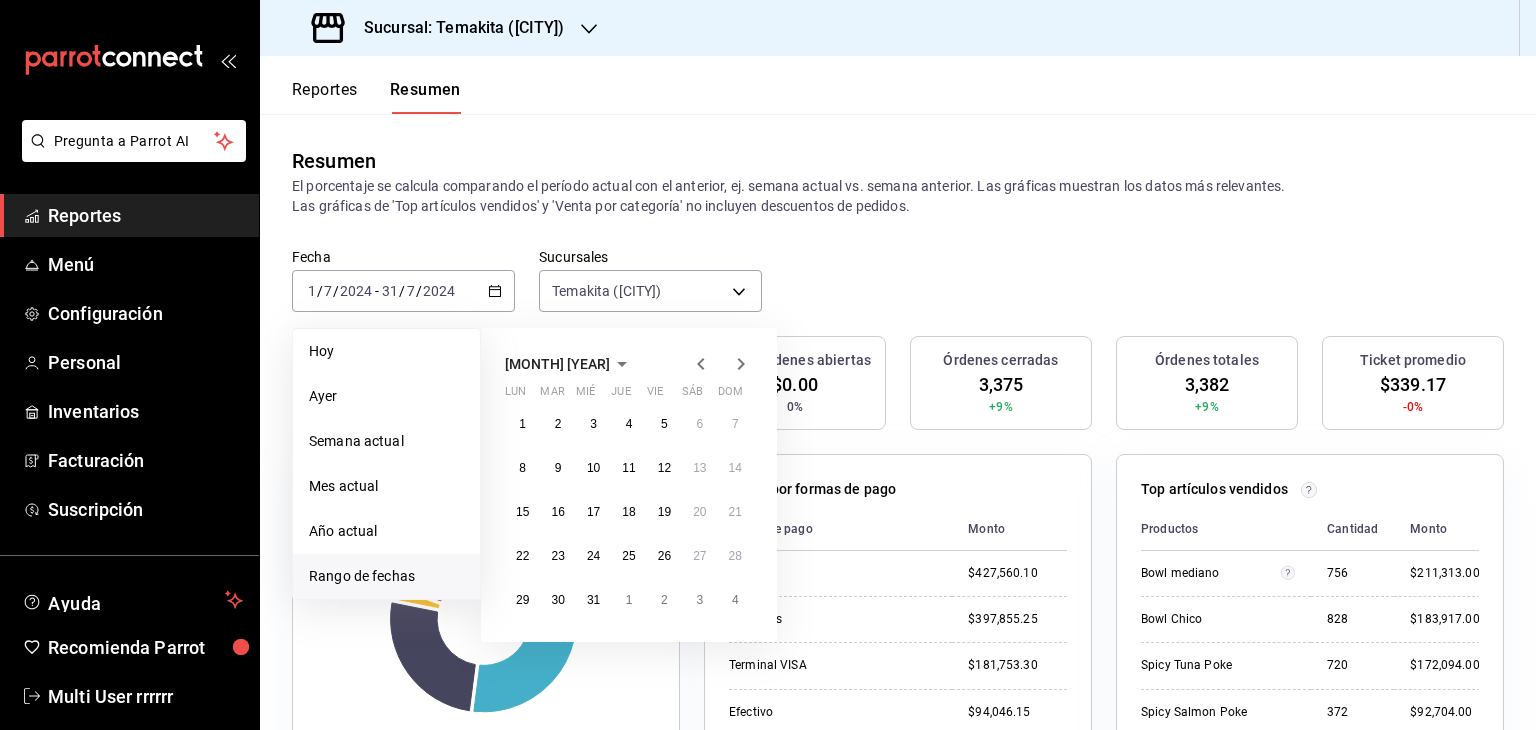 click on "Sucursal: Temakita (PLAZA ELION)" at bounding box center [440, 28] 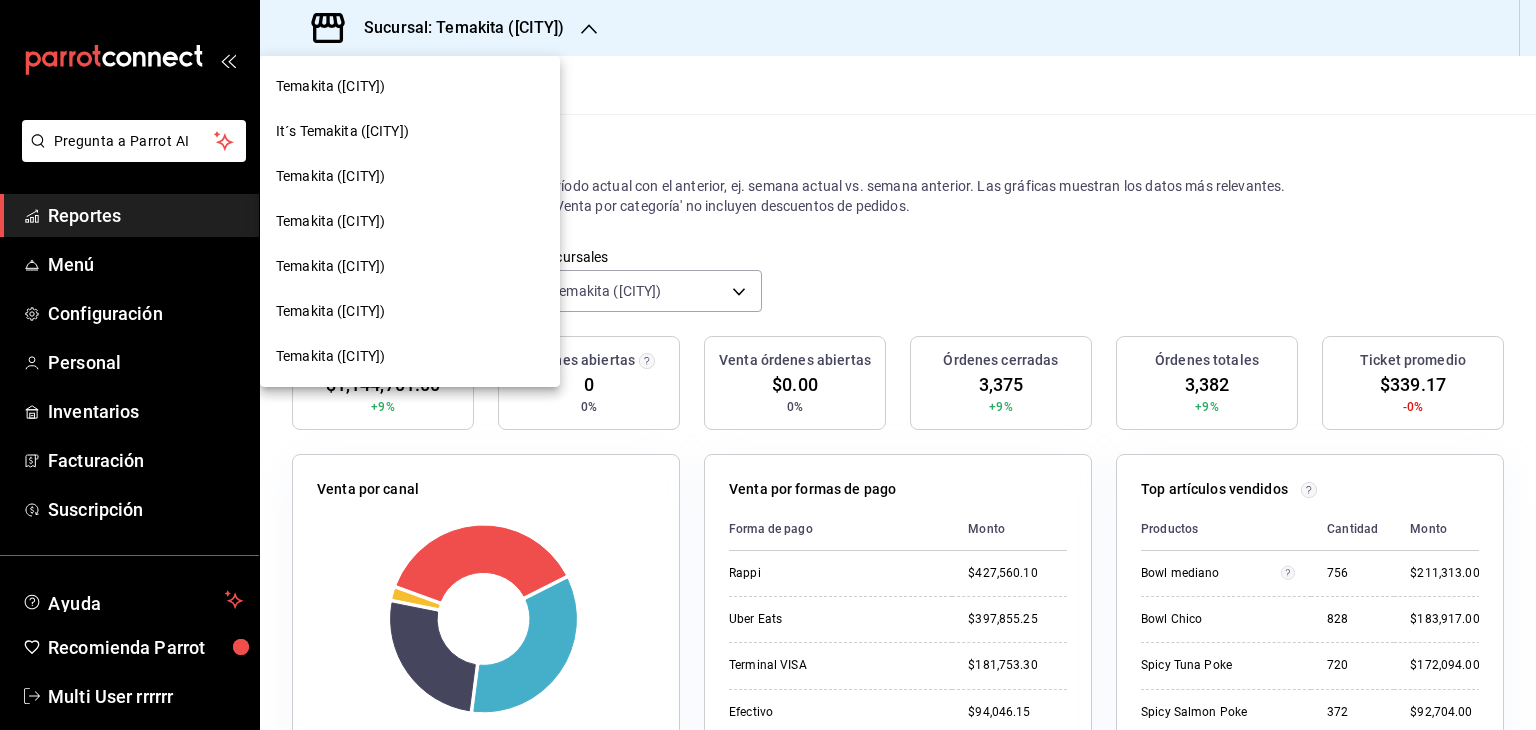 click on "Temakita (Plaza Saagui)" at bounding box center [330, 266] 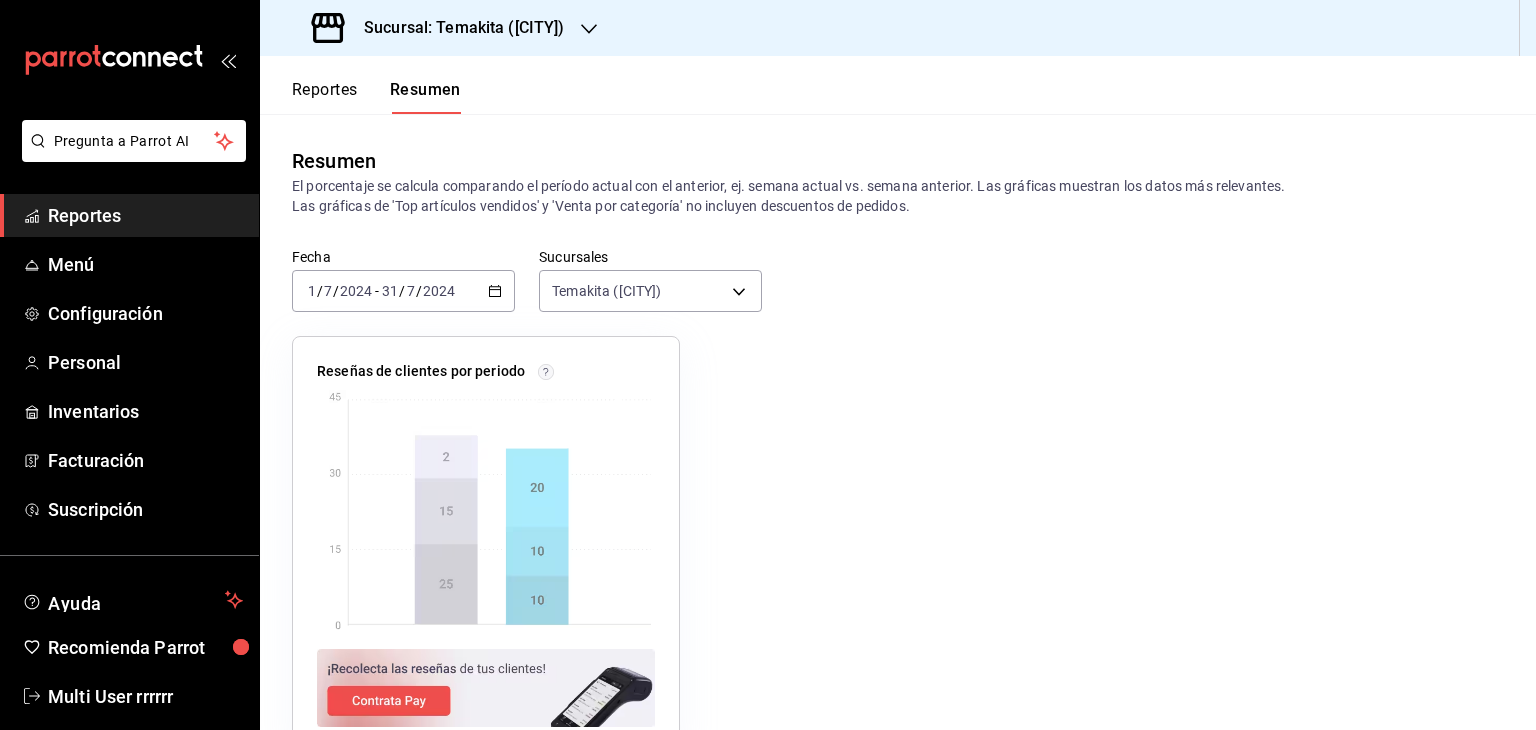click on "2024-07-01 1 / 7 / 2024 - 2024-07-31 31 / 7 / 2024" at bounding box center [403, 291] 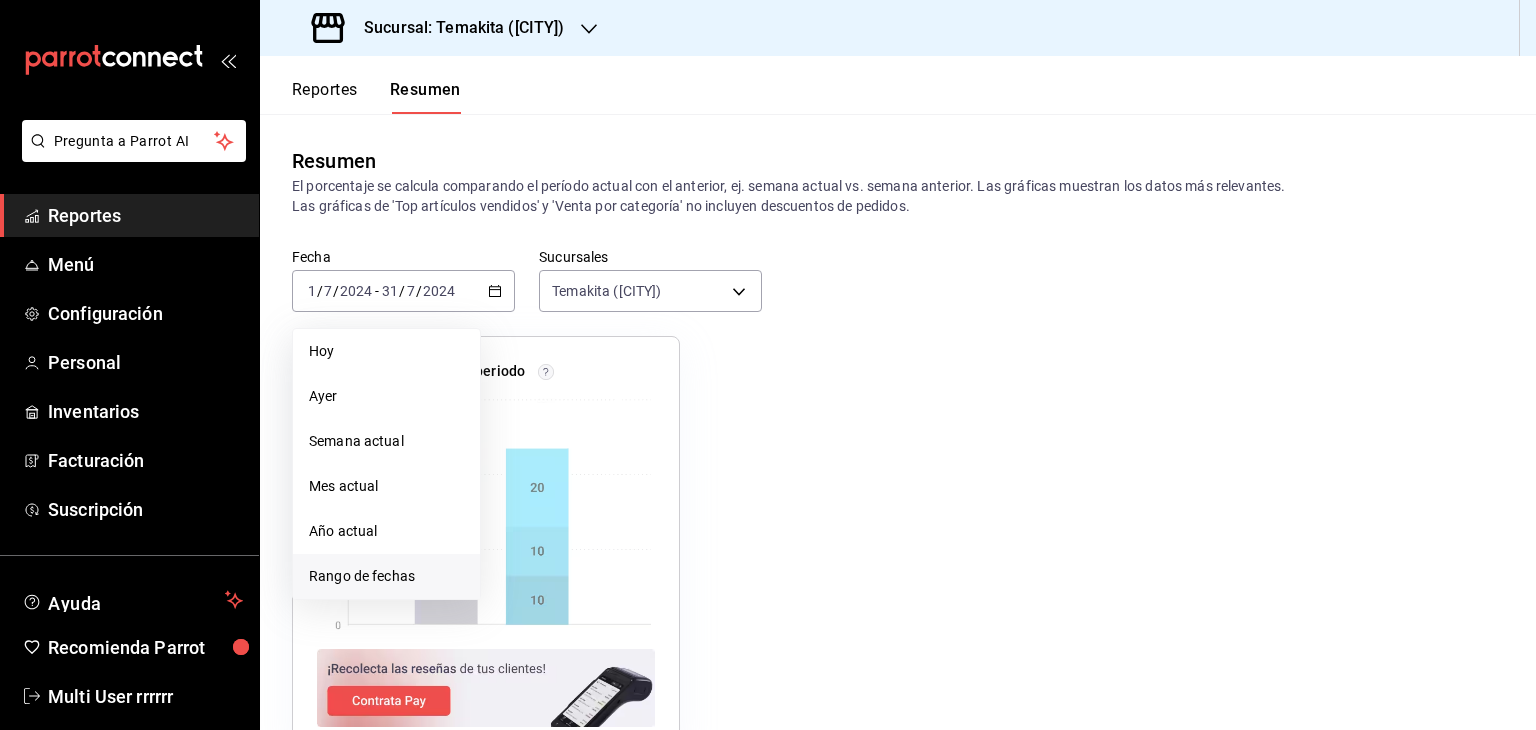click on "Rango de fechas" at bounding box center (386, 576) 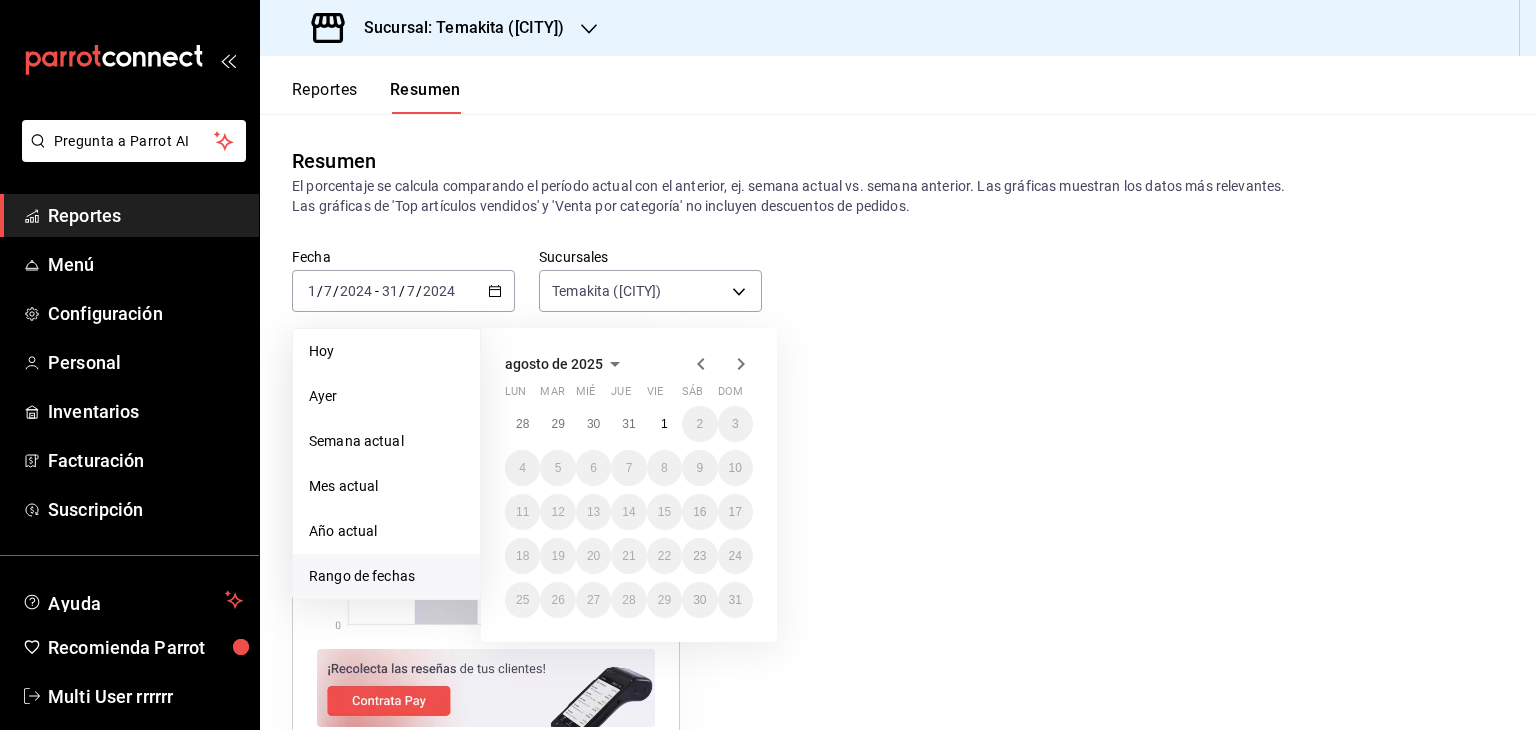 click on "agosto de 2025" at bounding box center (554, 364) 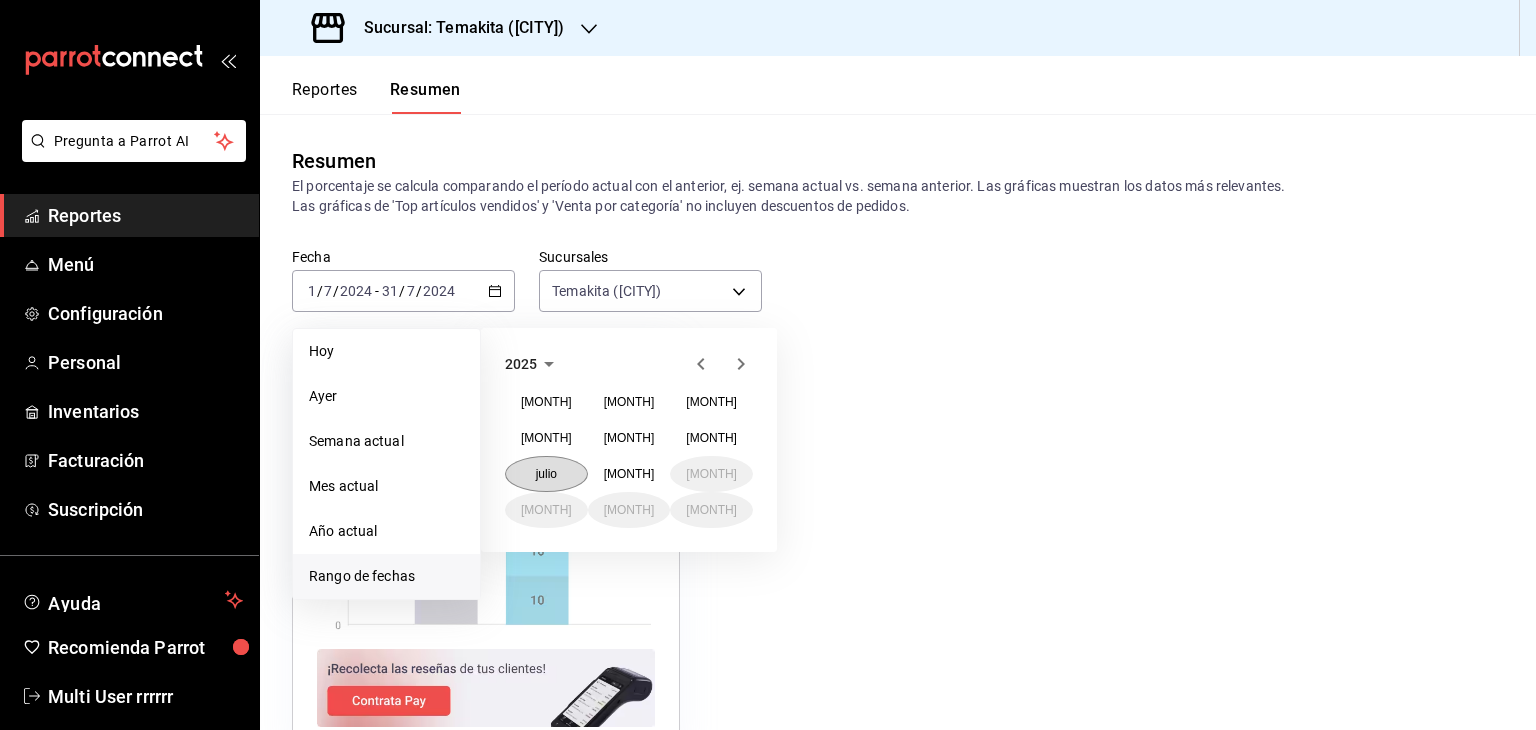 click on "julio" at bounding box center [546, 474] 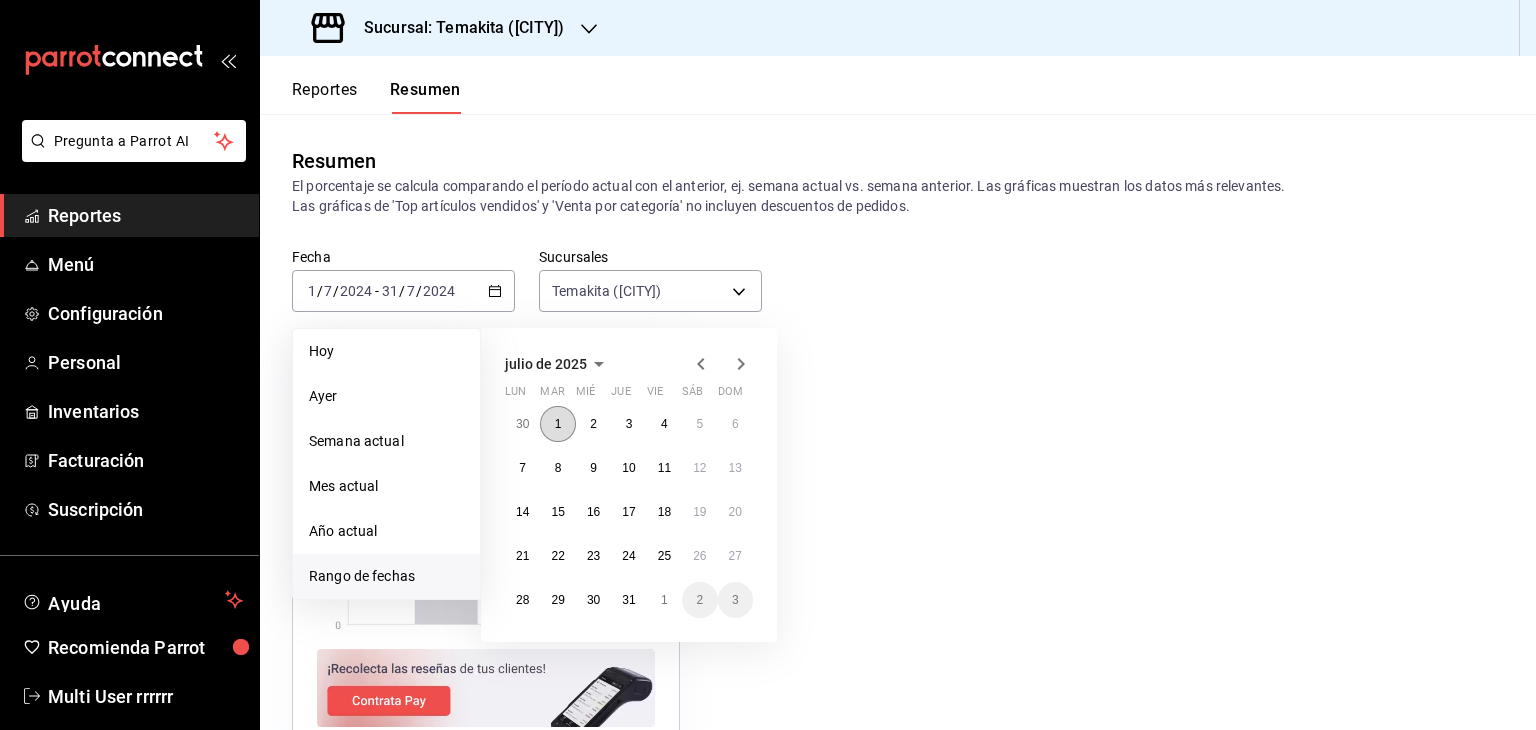 click on "1" at bounding box center (557, 424) 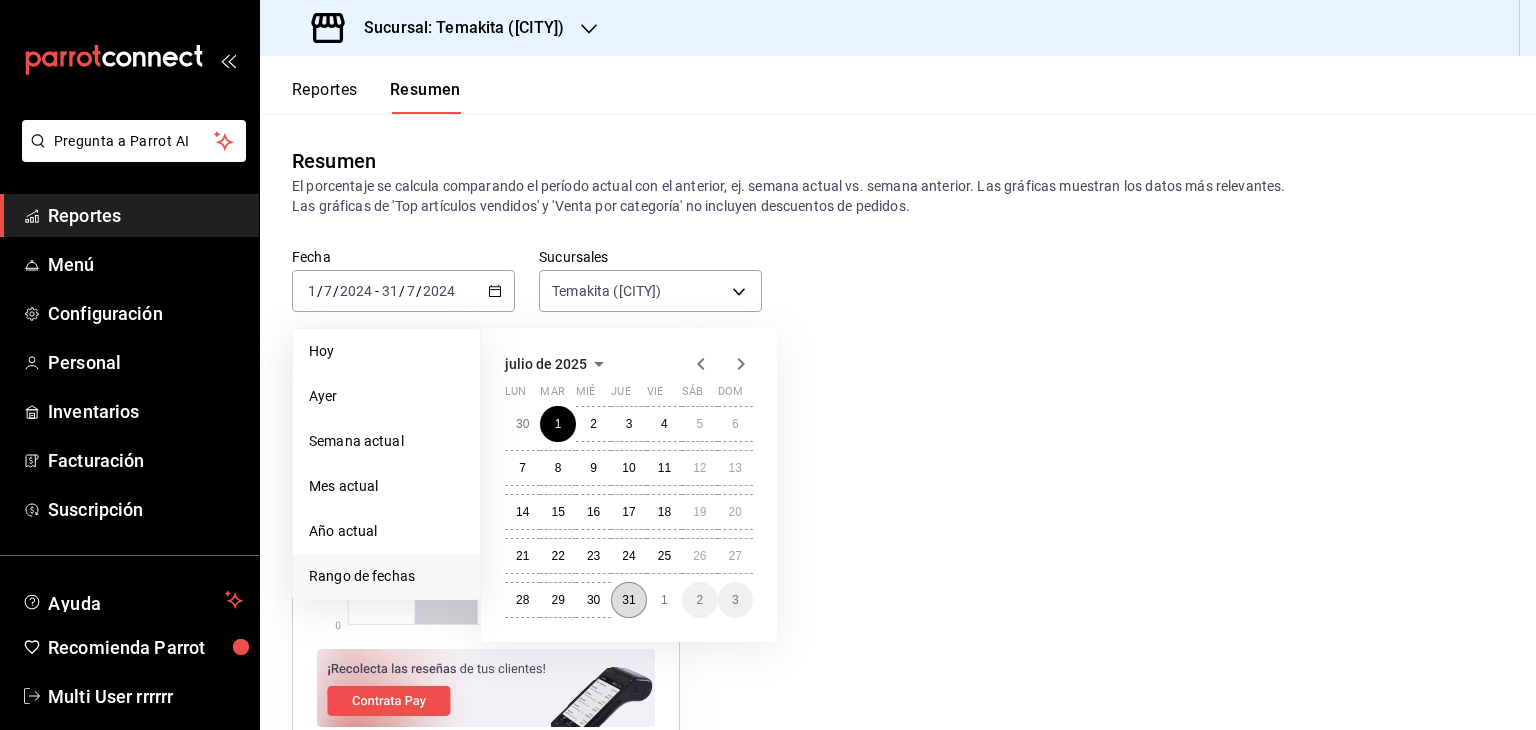 click on "31" at bounding box center [628, 600] 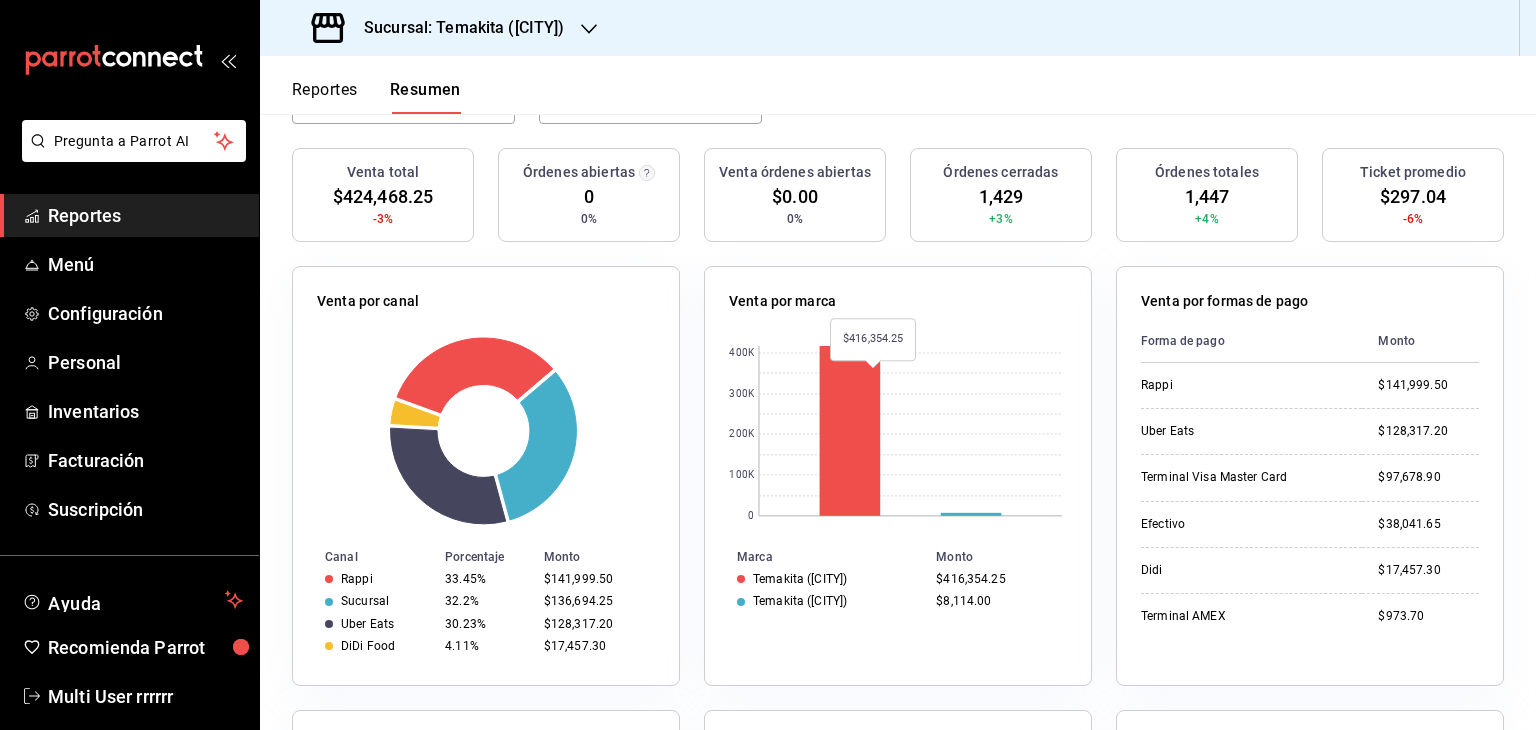 scroll, scrollTop: 0, scrollLeft: 0, axis: both 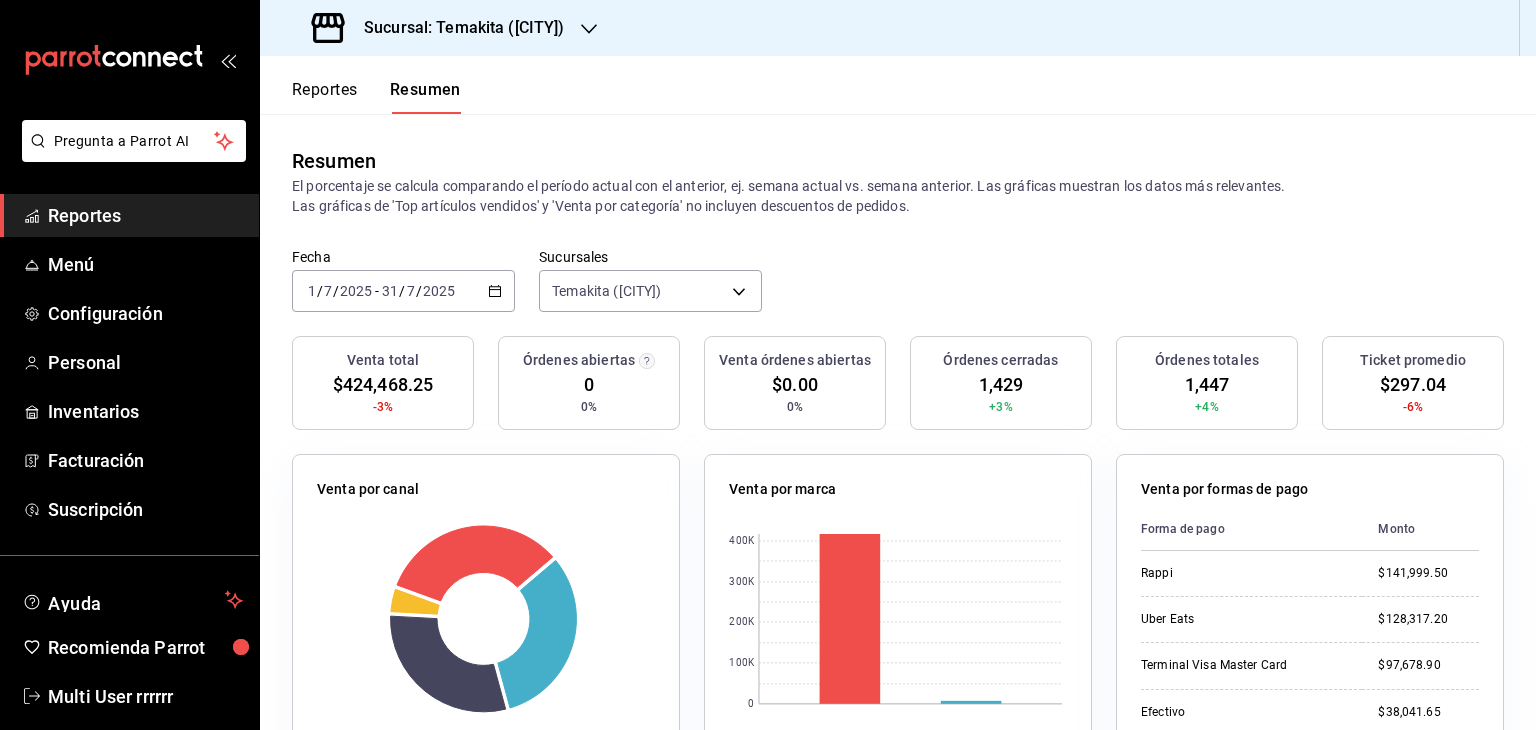 click 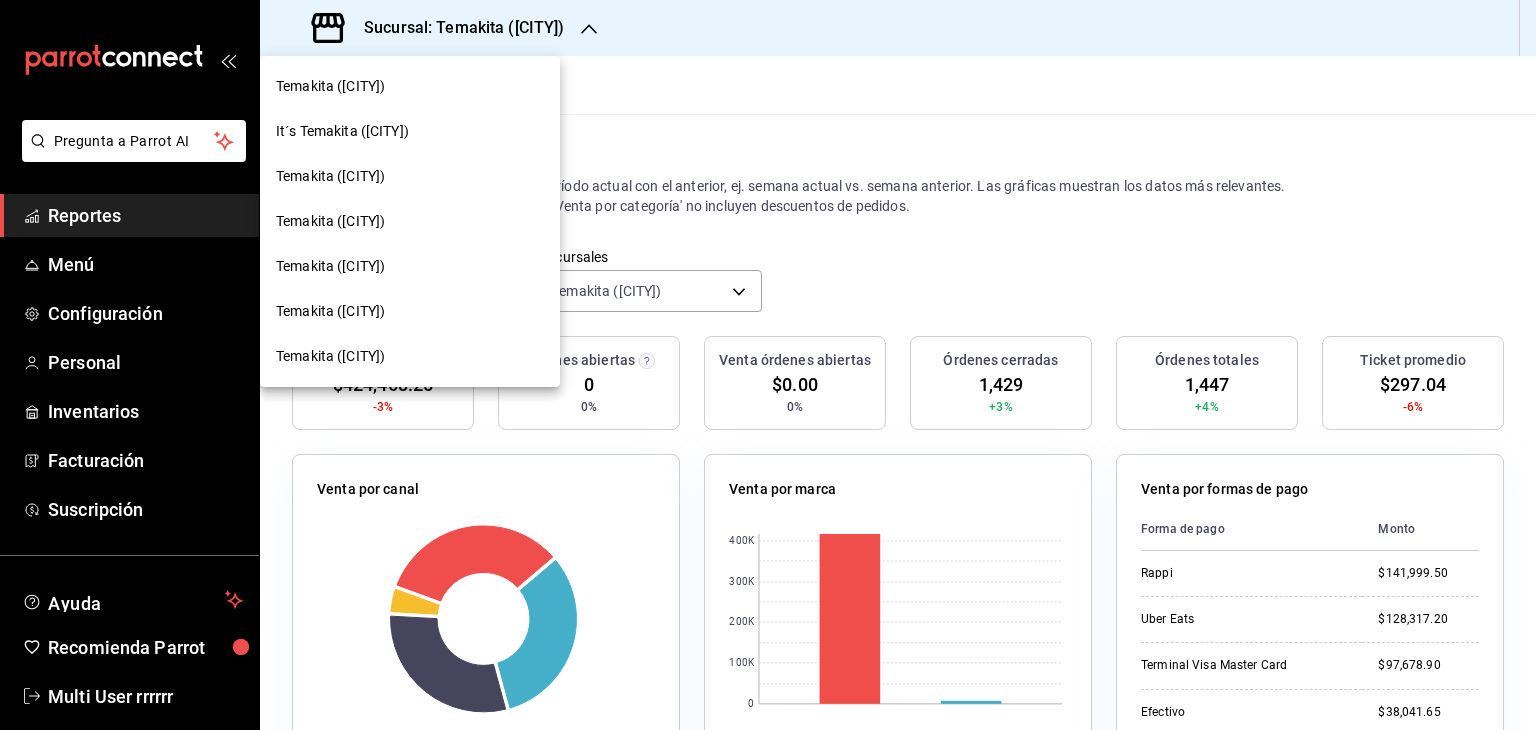 click on "Temakita (PLAZA ELION)" at bounding box center [410, 86] 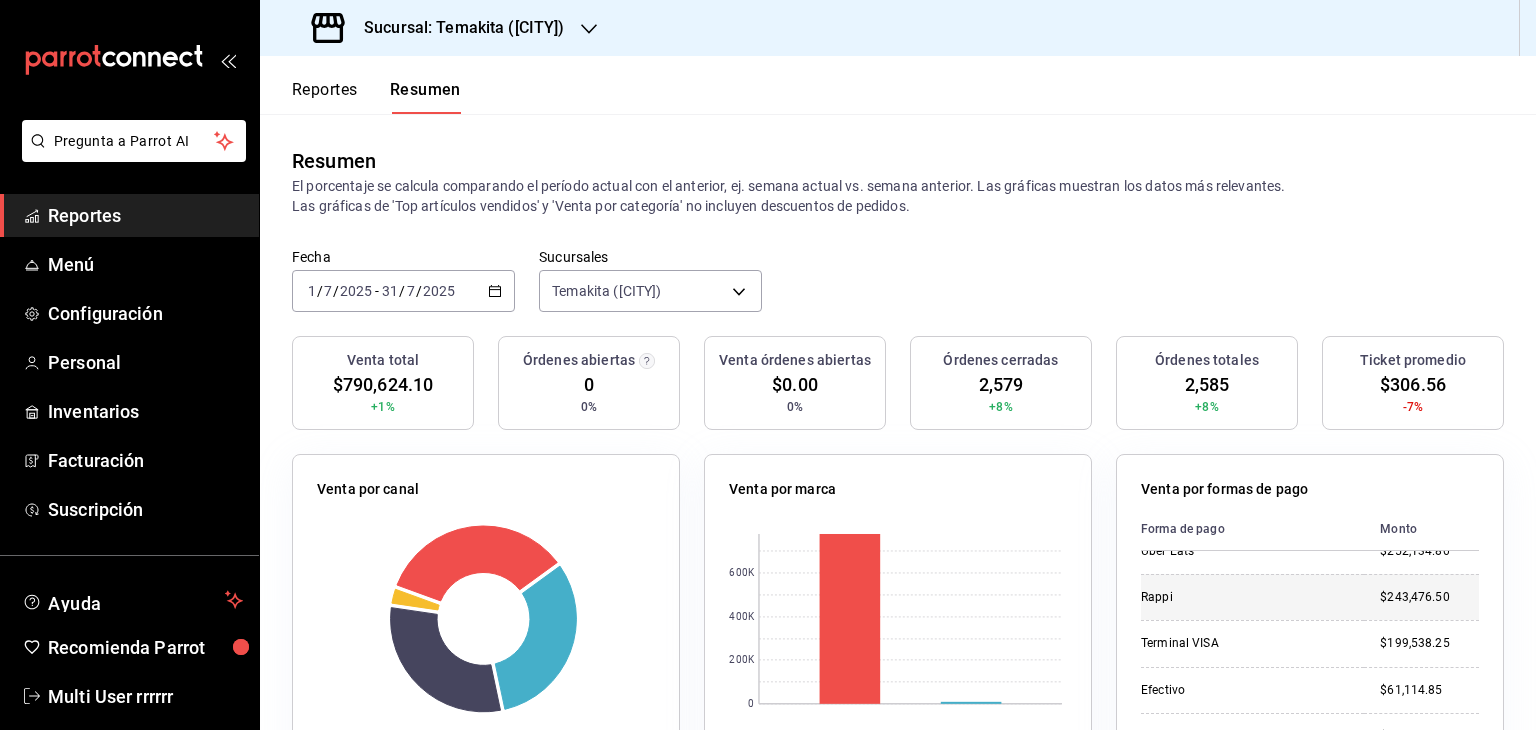 scroll, scrollTop: 0, scrollLeft: 0, axis: both 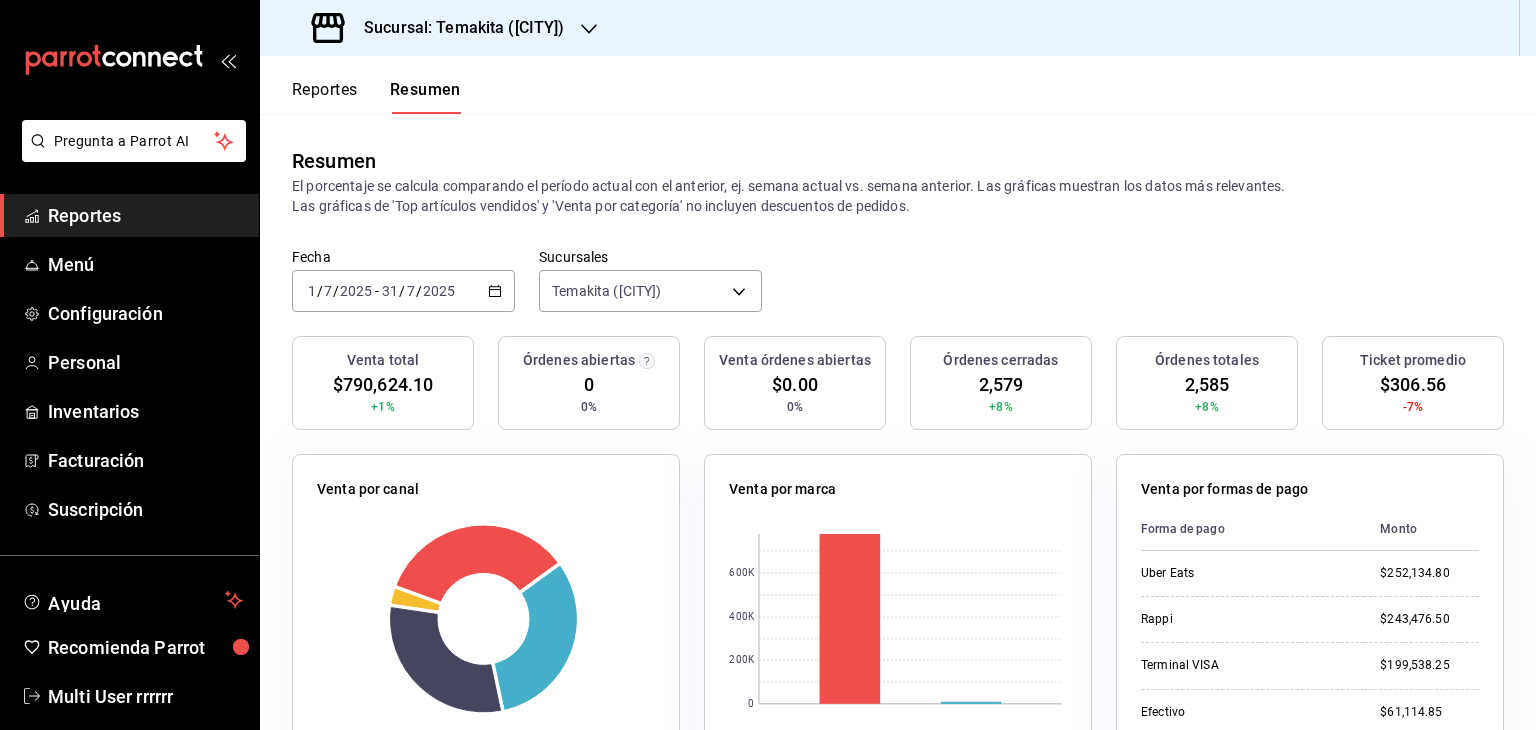 click on "Sucursal: Temakita (PLAZA ELION)" at bounding box center [456, 28] 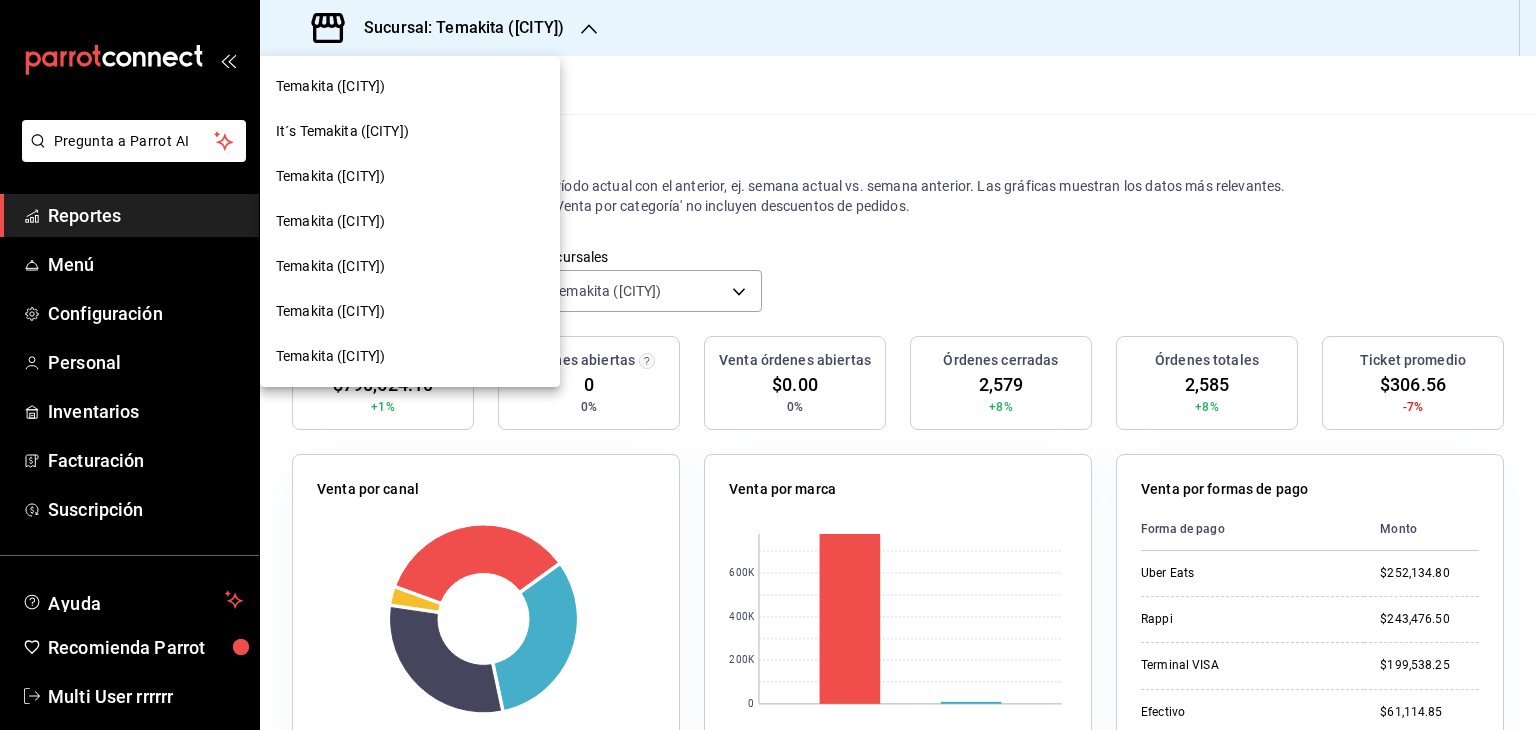click on "Temakita (VÍA CORDILLERA)" at bounding box center (410, 356) 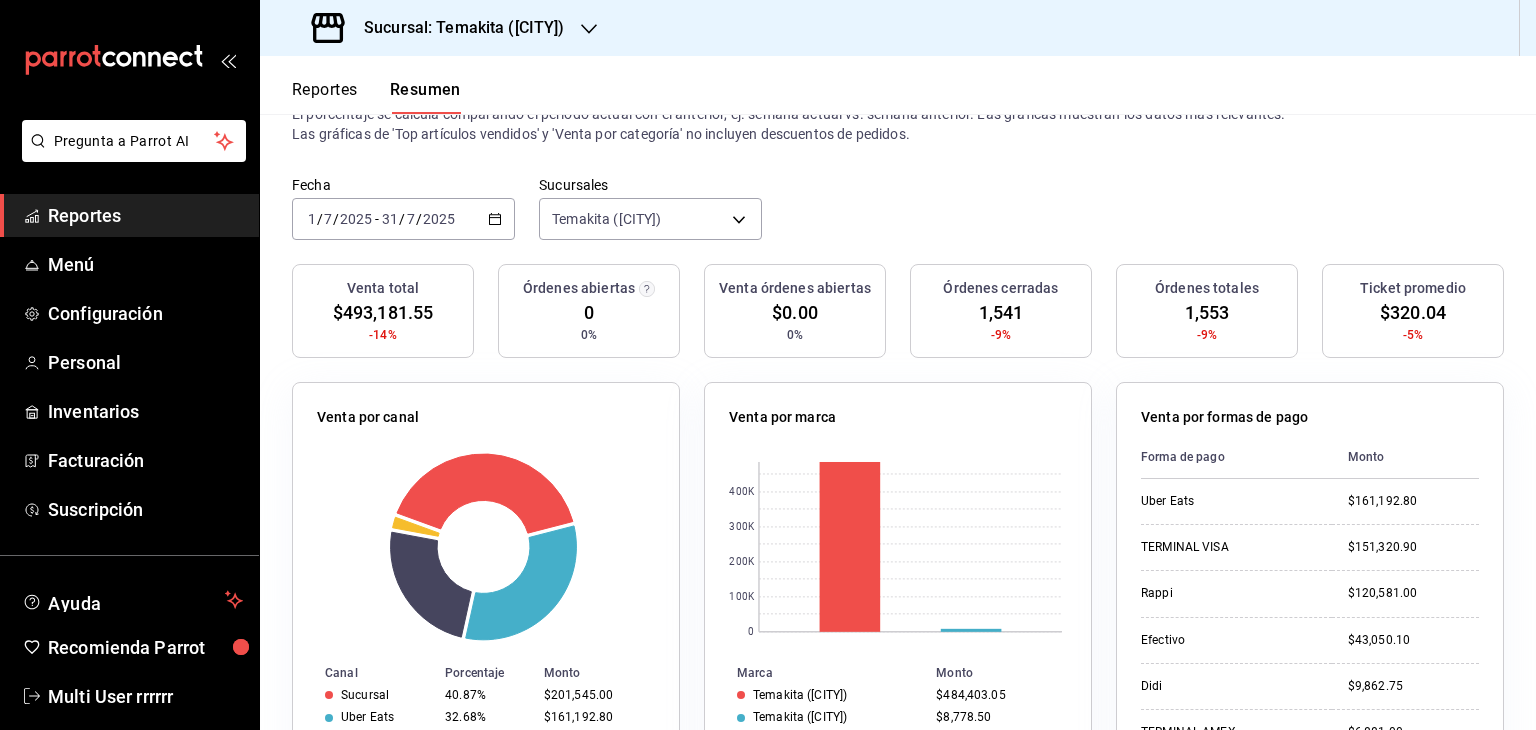 scroll, scrollTop: 0, scrollLeft: 0, axis: both 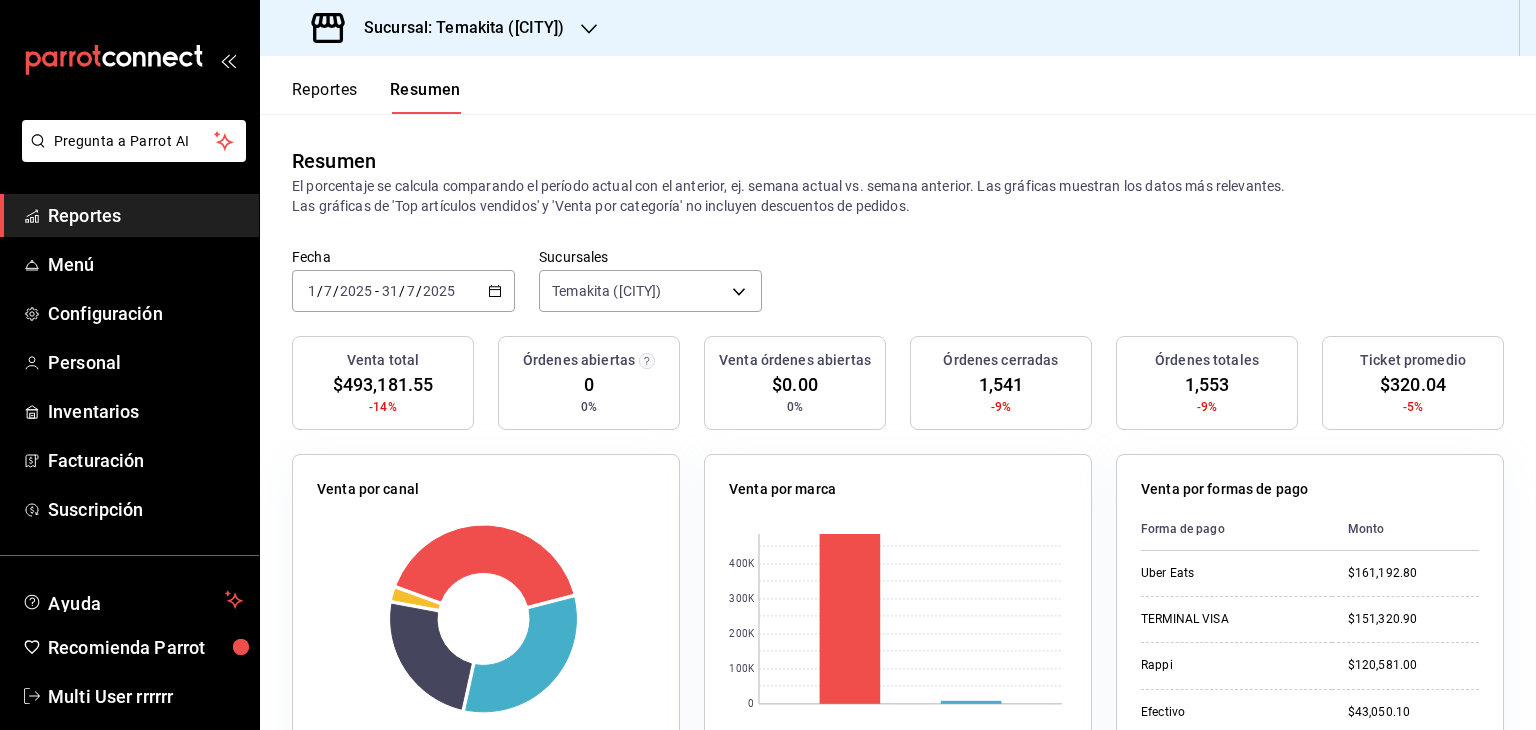 click on "Sucursal: Temakita (VÍA CORDILLERA)" at bounding box center (456, 28) 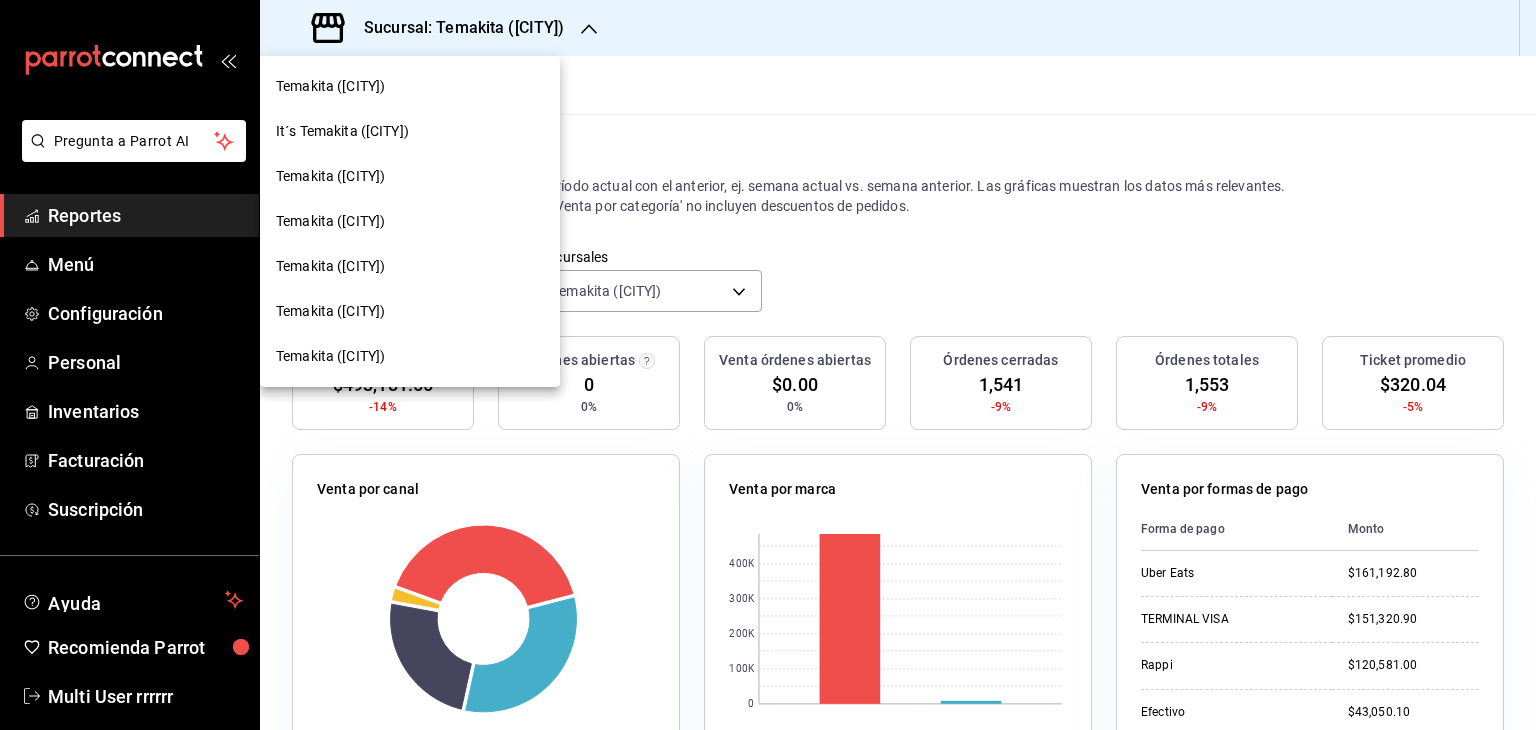 click on "Temakita (Esferica)" at bounding box center (410, 176) 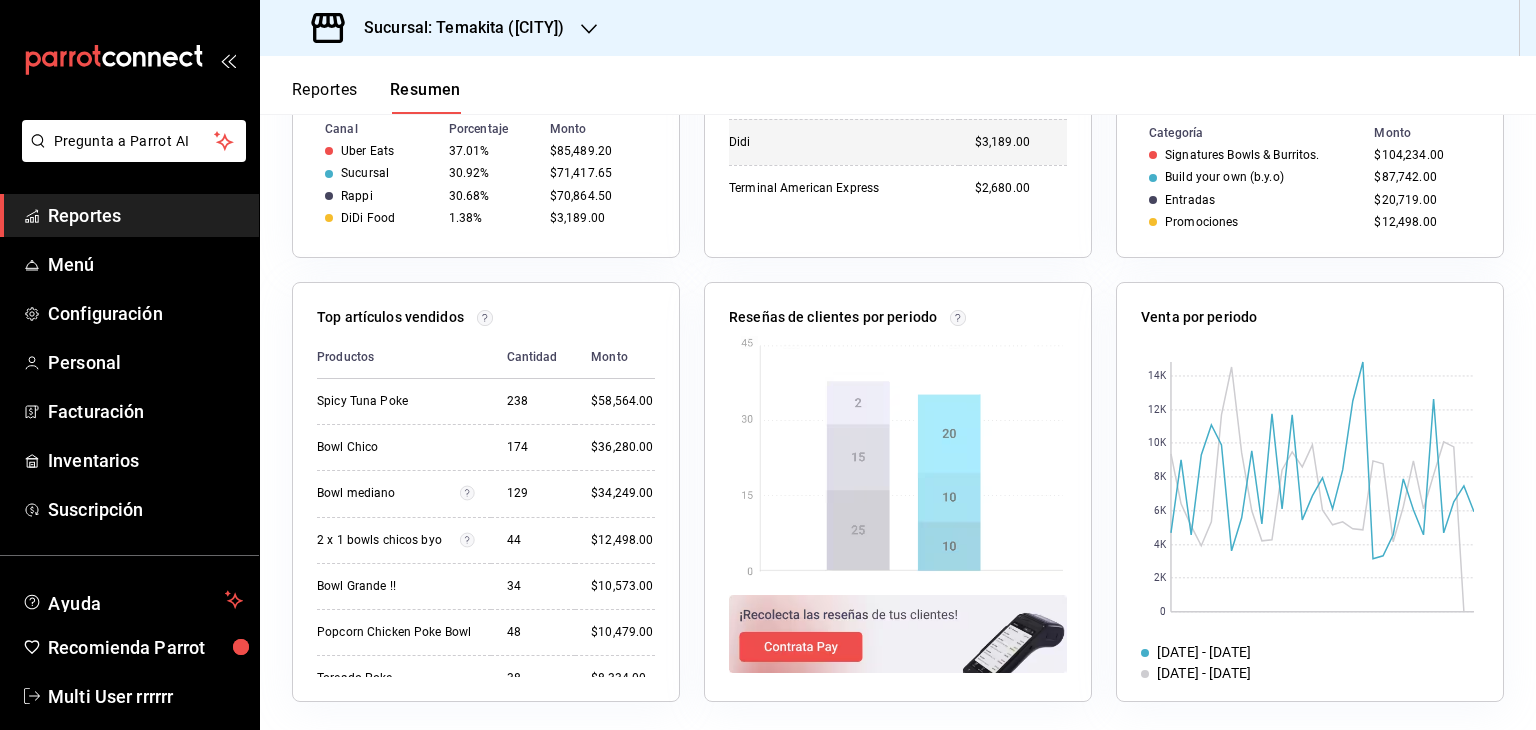 scroll, scrollTop: 620, scrollLeft: 0, axis: vertical 